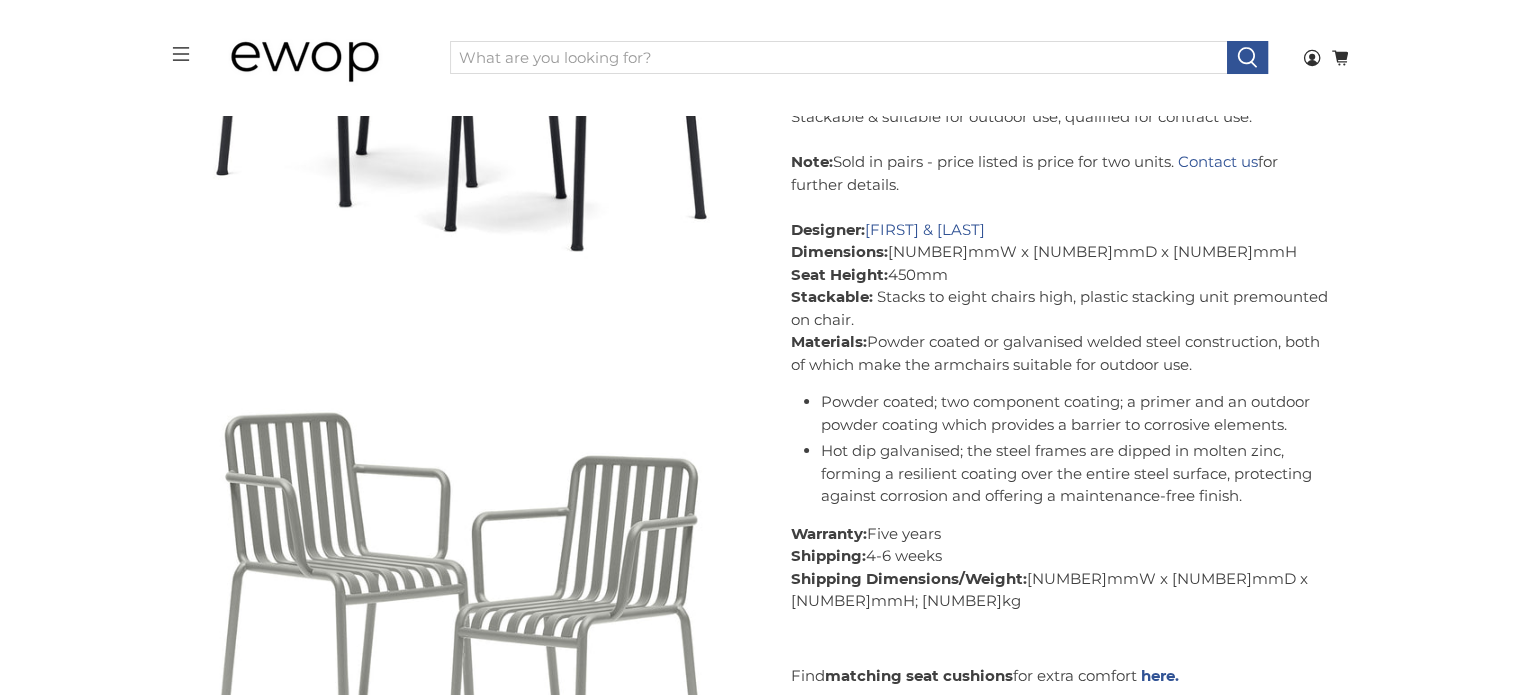 scroll, scrollTop: 533, scrollLeft: 0, axis: vertical 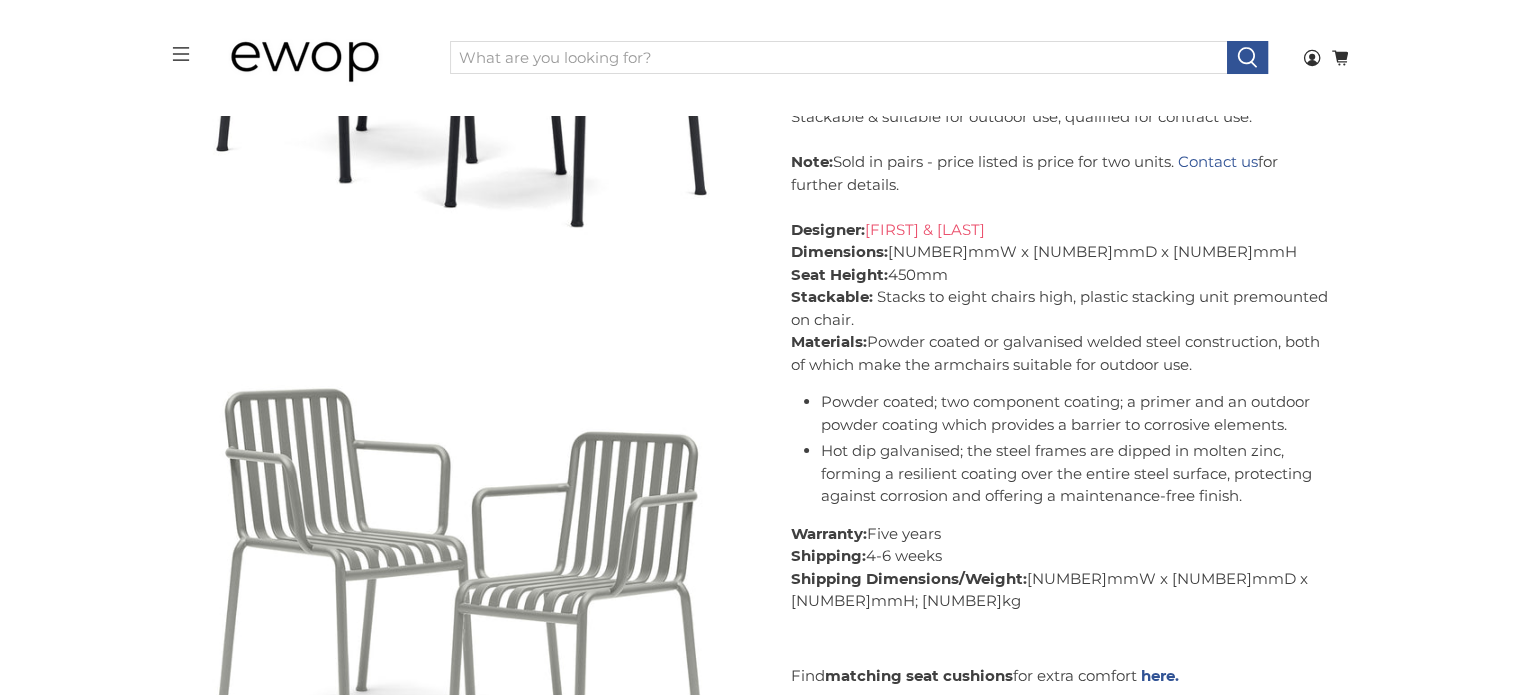 click on "[FIRST] & [LAST]" at bounding box center (925, 229) 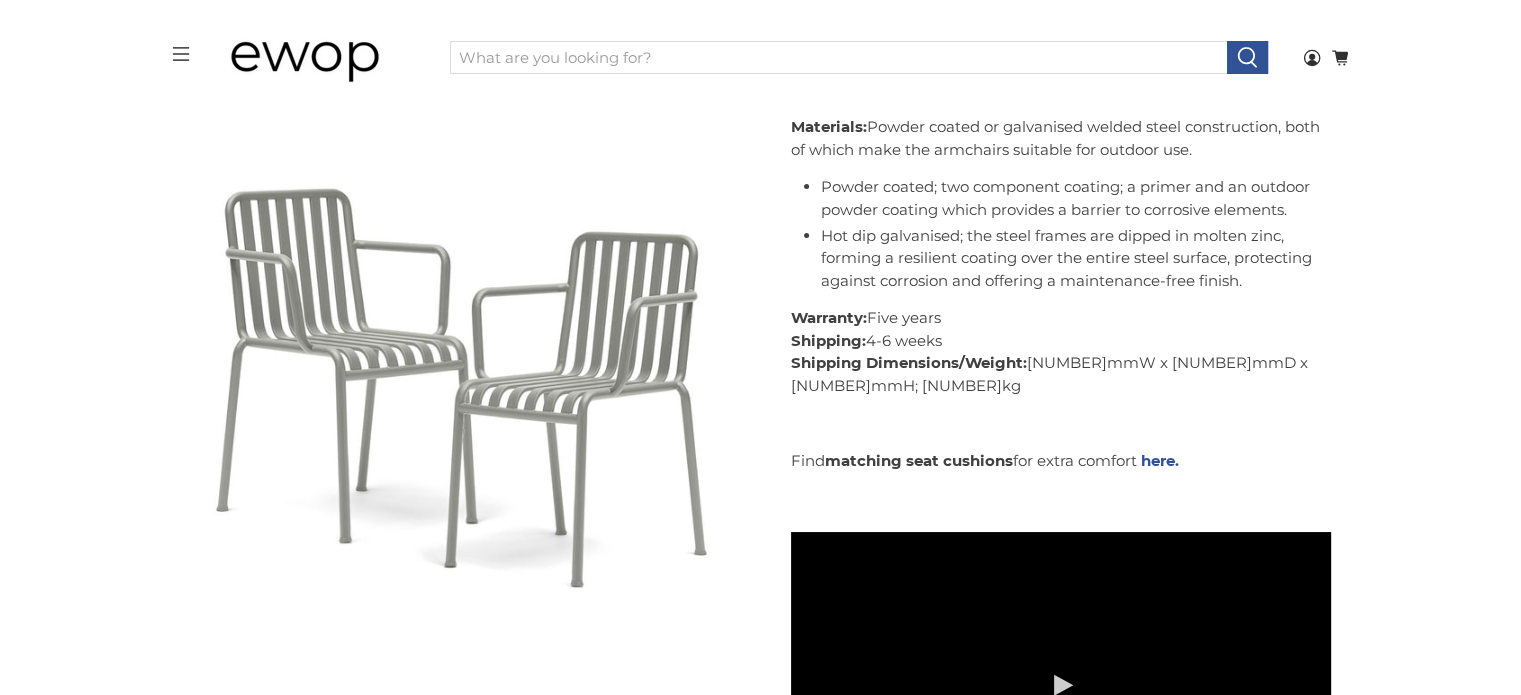 scroll, scrollTop: 800, scrollLeft: 0, axis: vertical 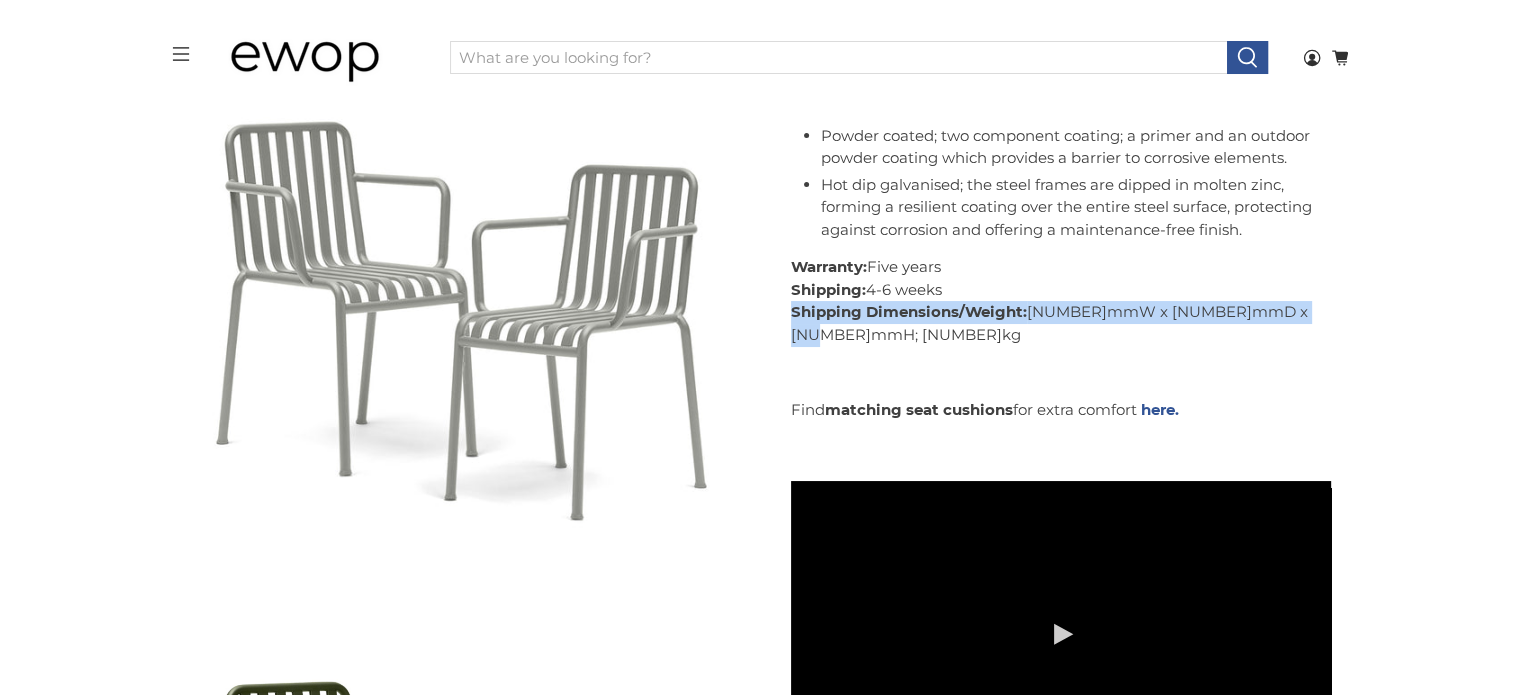 drag, startPoint x: 790, startPoint y: 312, endPoint x: 1320, endPoint y: 310, distance: 530.0038 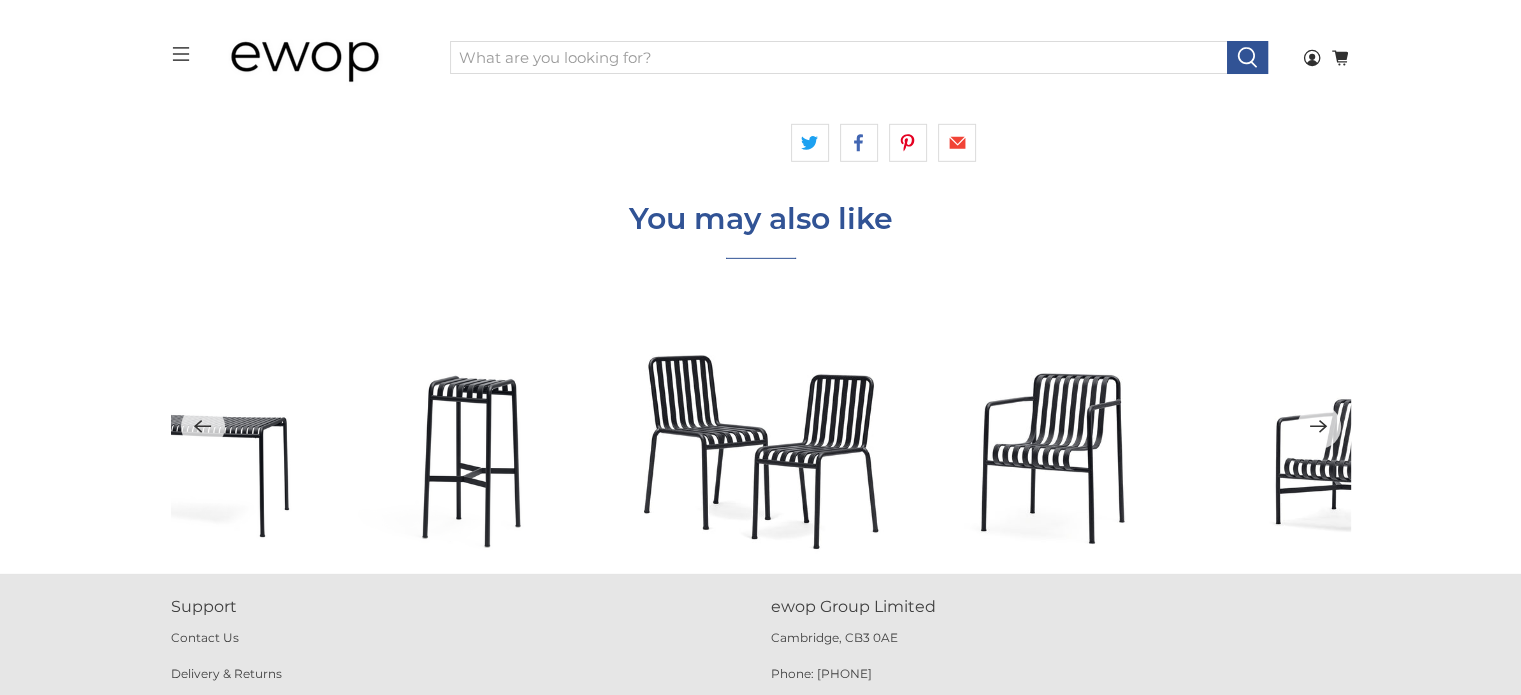 scroll, scrollTop: 6356, scrollLeft: 0, axis: vertical 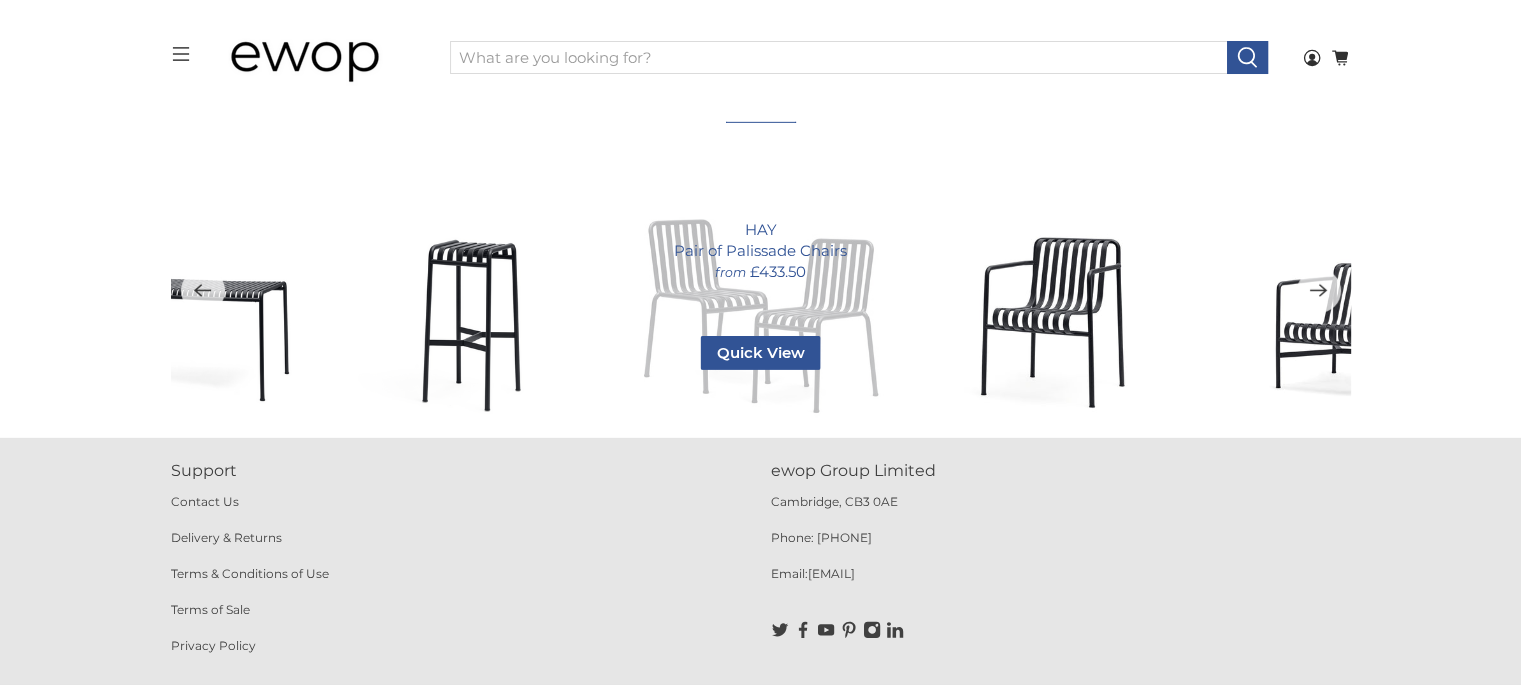 click on "HAY
Pair of Palissade Chairs
from
£433.50
Quick View
Colour
Anthracite 9011
Sky Grey 7038
Olive Green 6003
Galvanised
Colour
Qty" at bounding box center (760, 290) 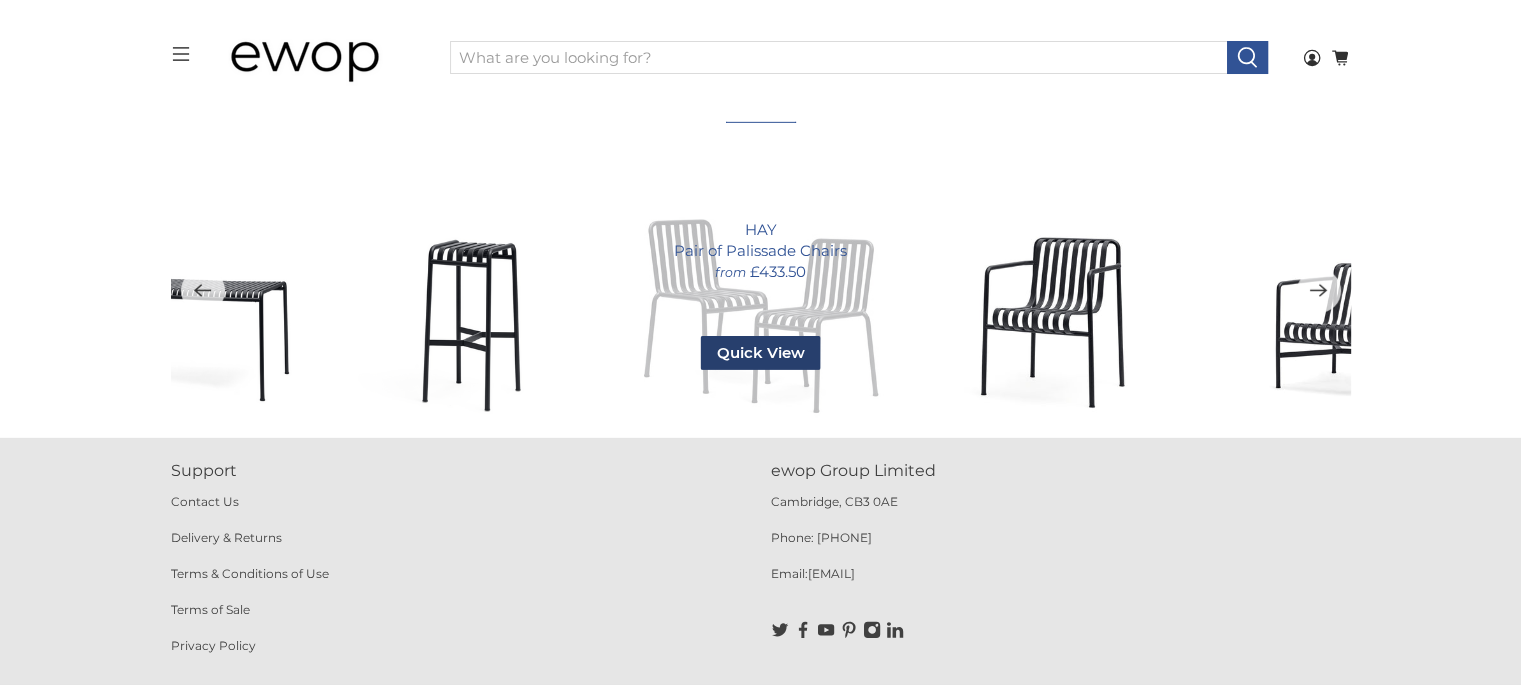 click on "Quick View" at bounding box center (761, 353) 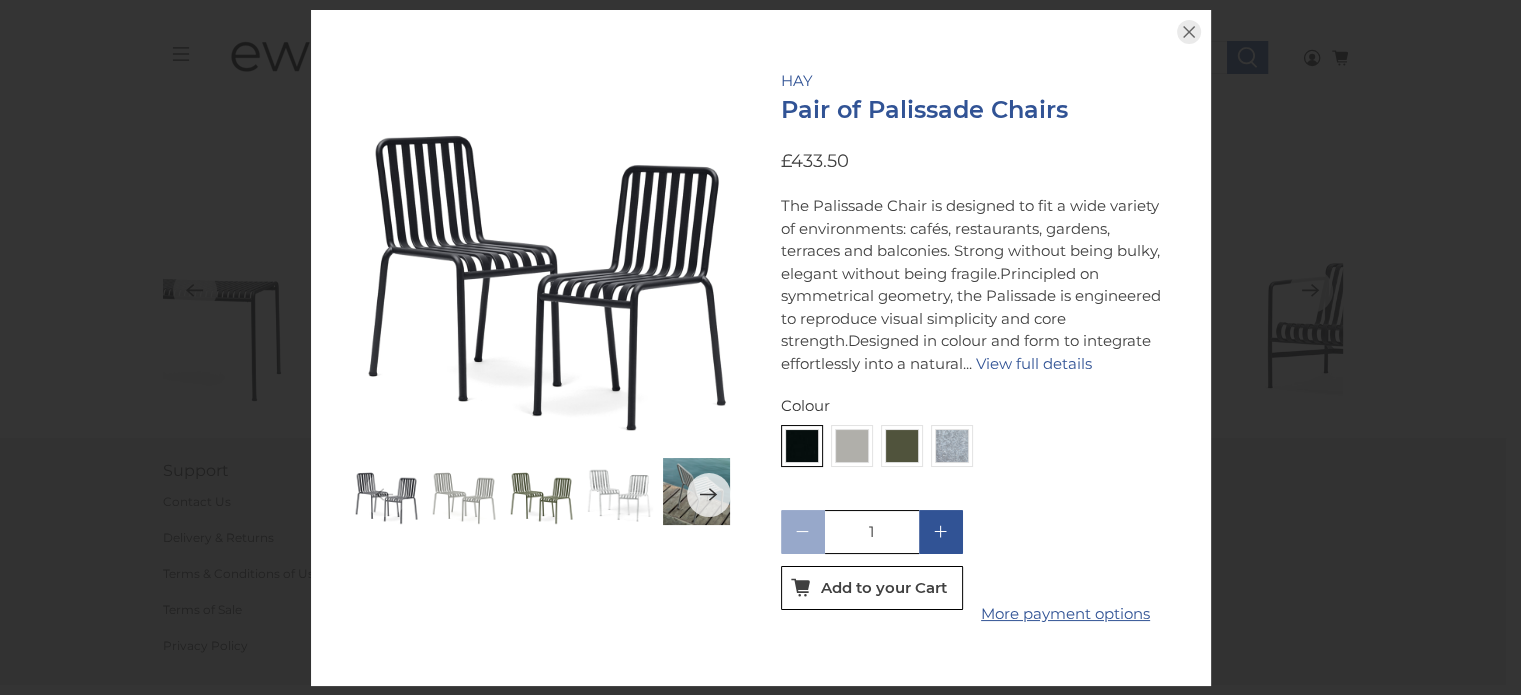 scroll, scrollTop: 13, scrollLeft: 0, axis: vertical 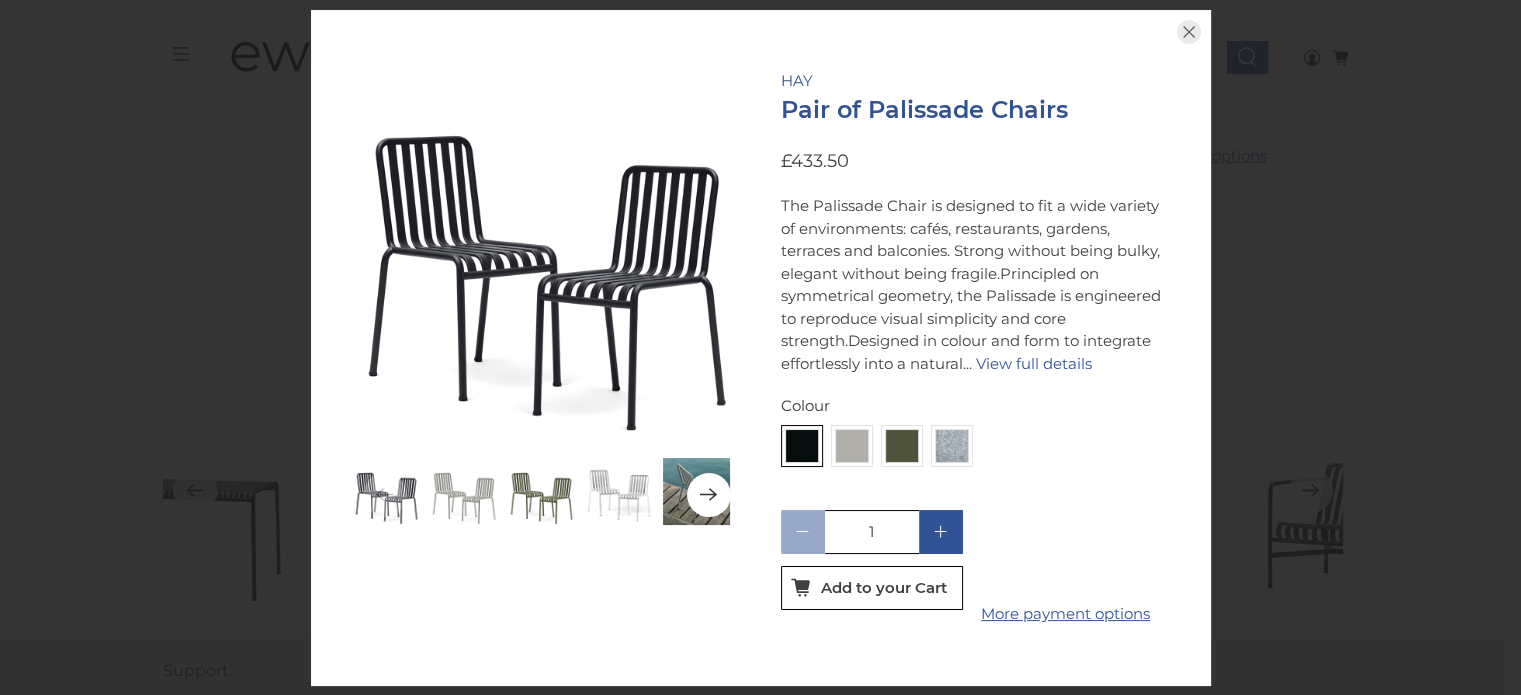 click 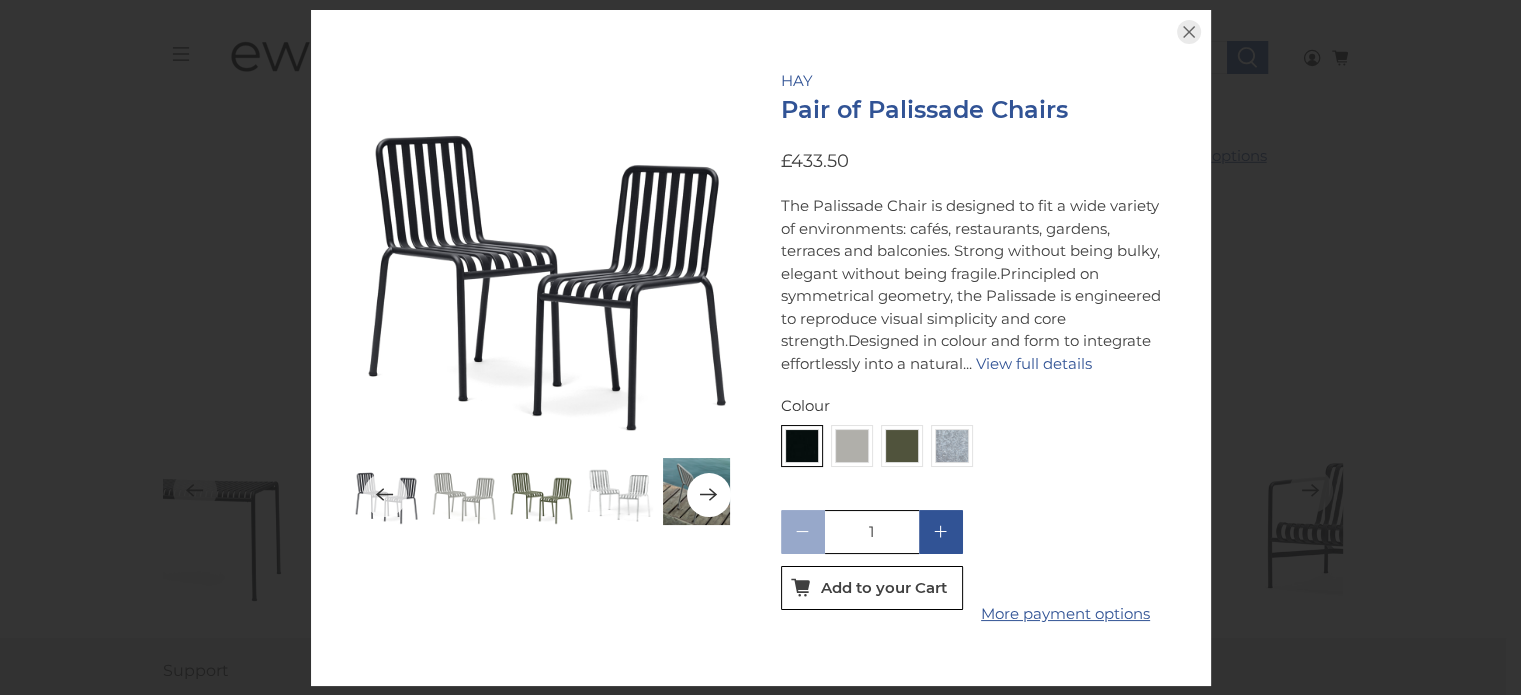 click 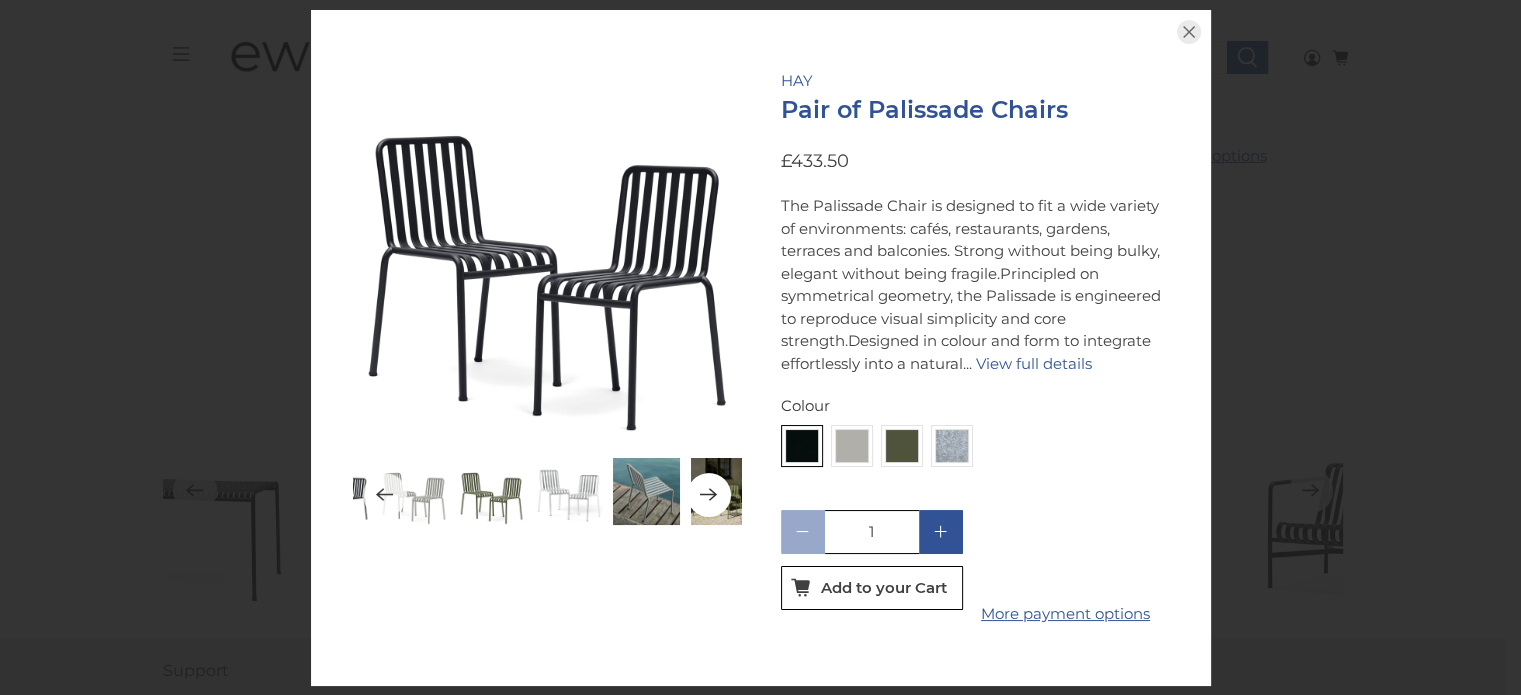 click 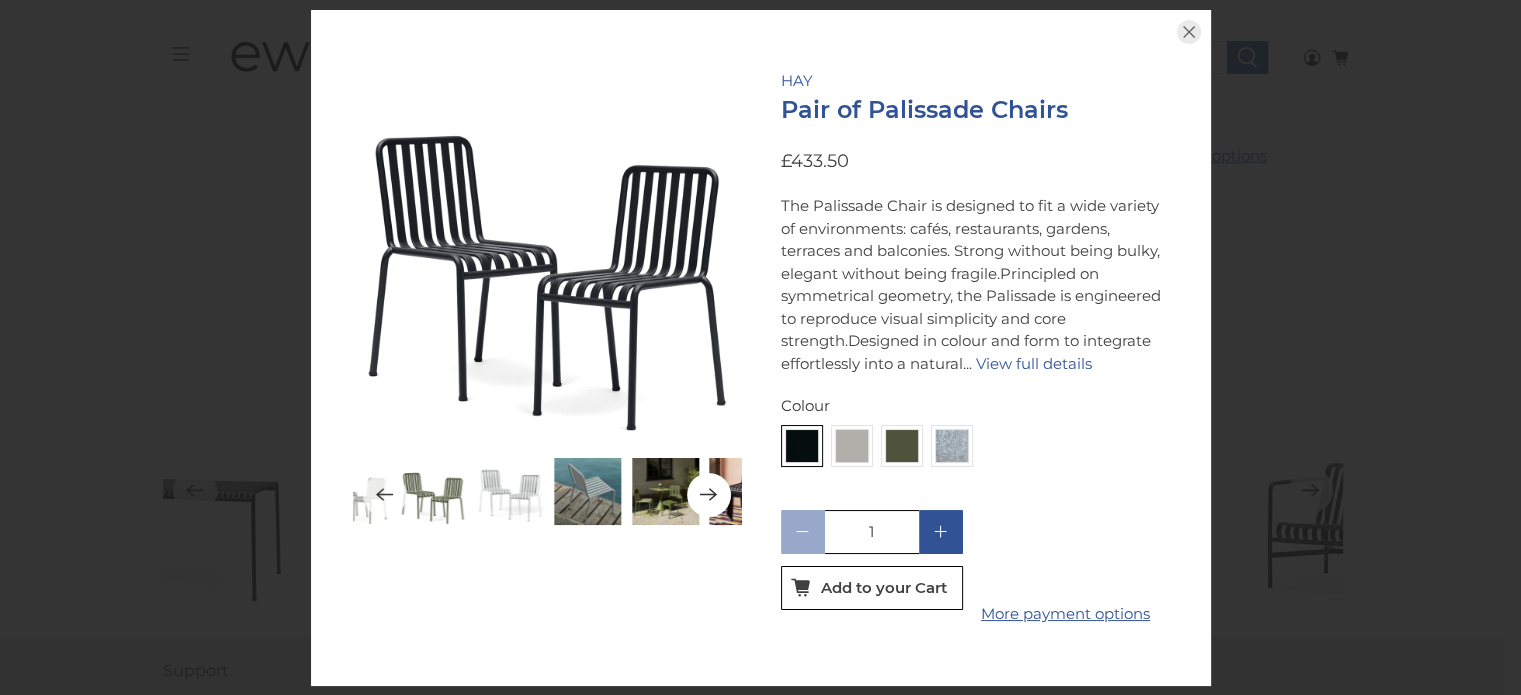 click 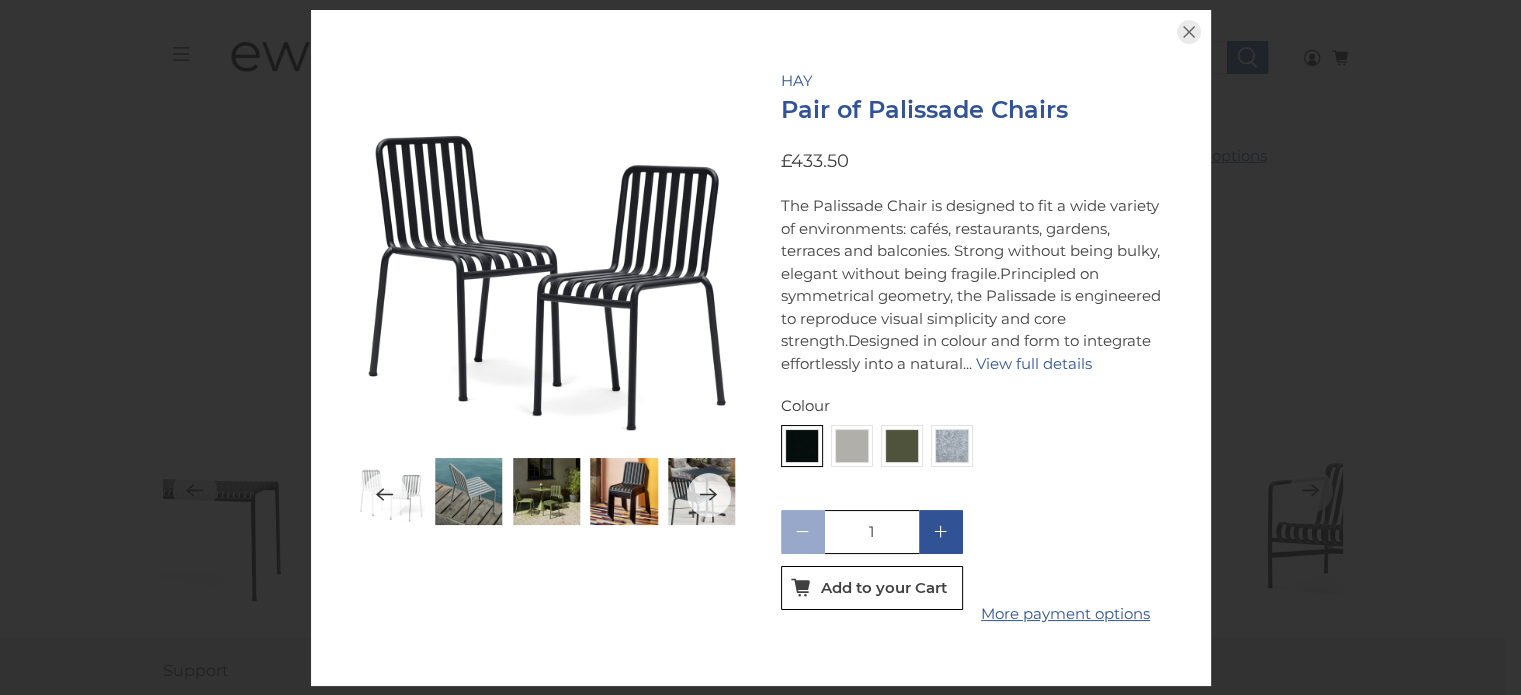 click at bounding box center (624, 492) 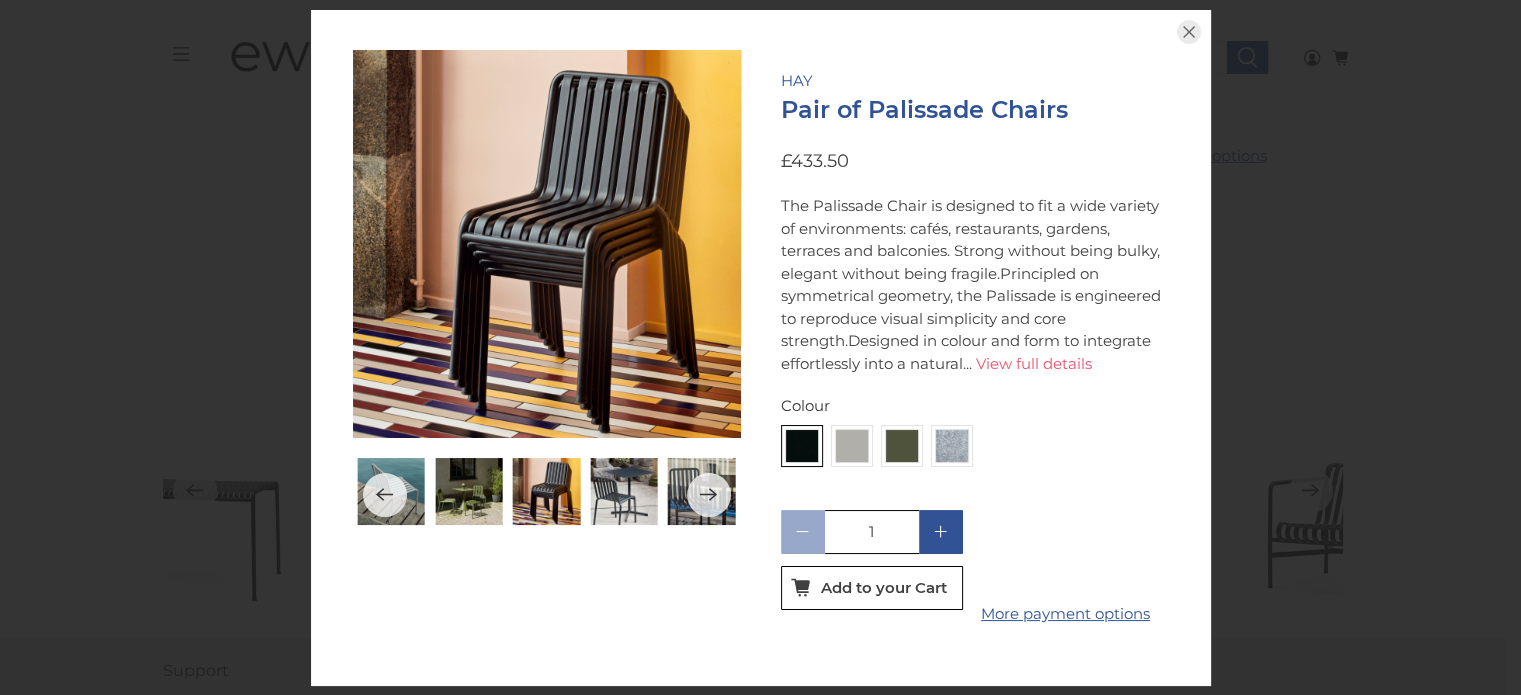 click on "View full details" at bounding box center [1034, 363] 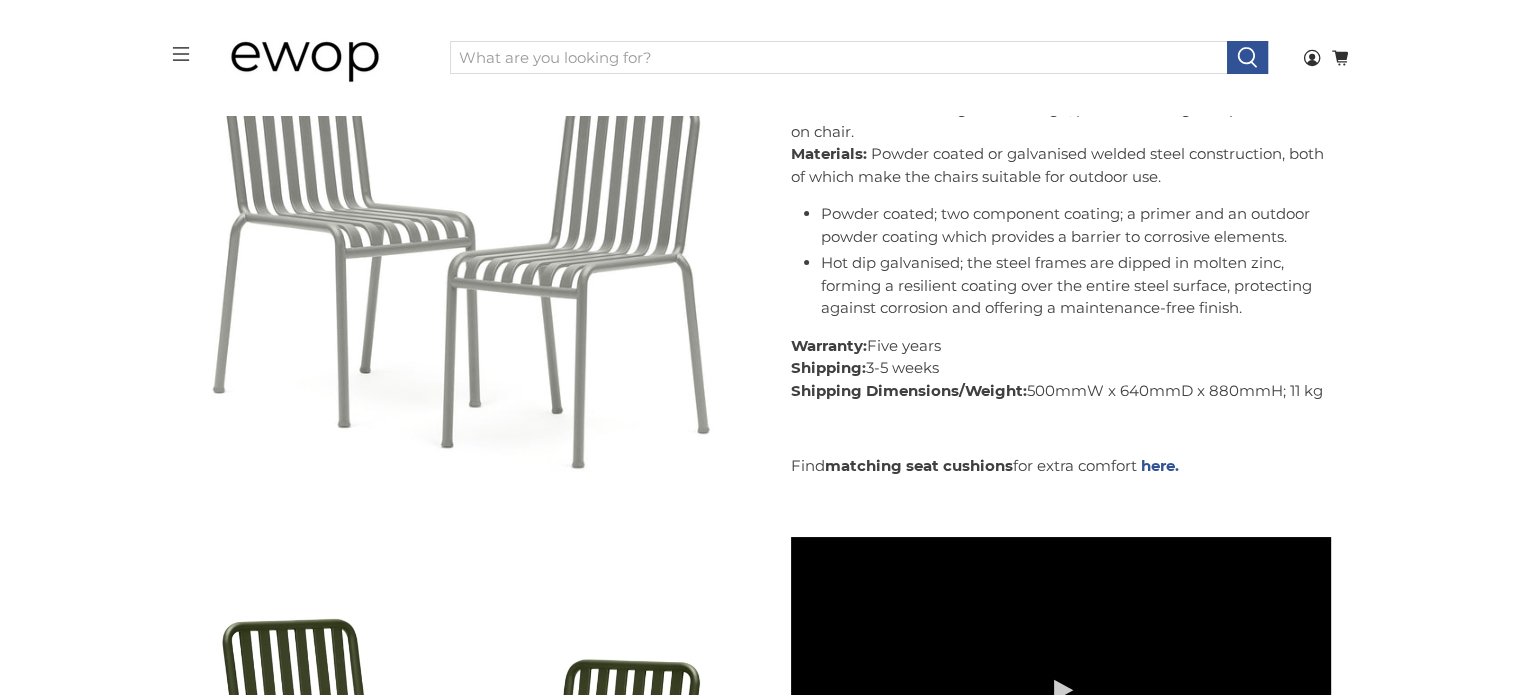 scroll, scrollTop: 934, scrollLeft: 0, axis: vertical 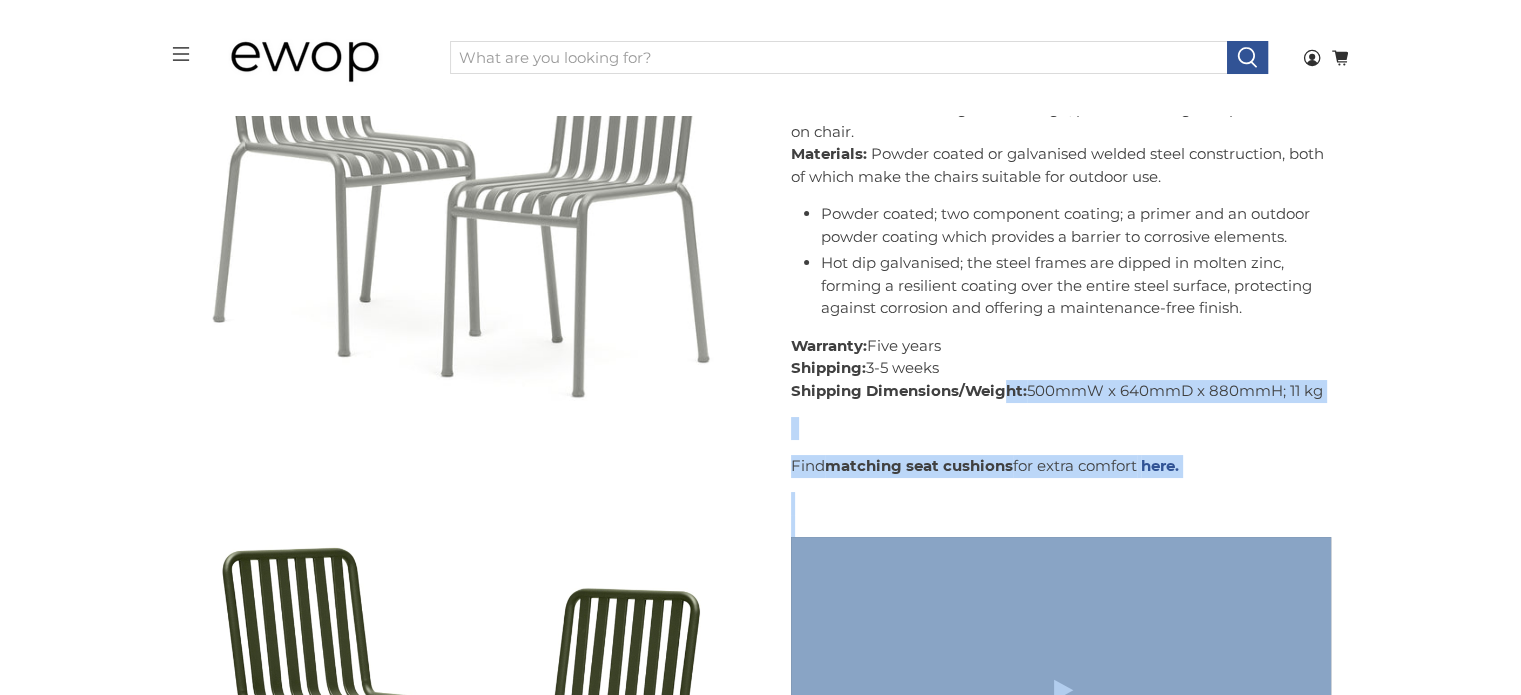 drag, startPoint x: 789, startPoint y: 391, endPoint x: 1008, endPoint y: 391, distance: 219 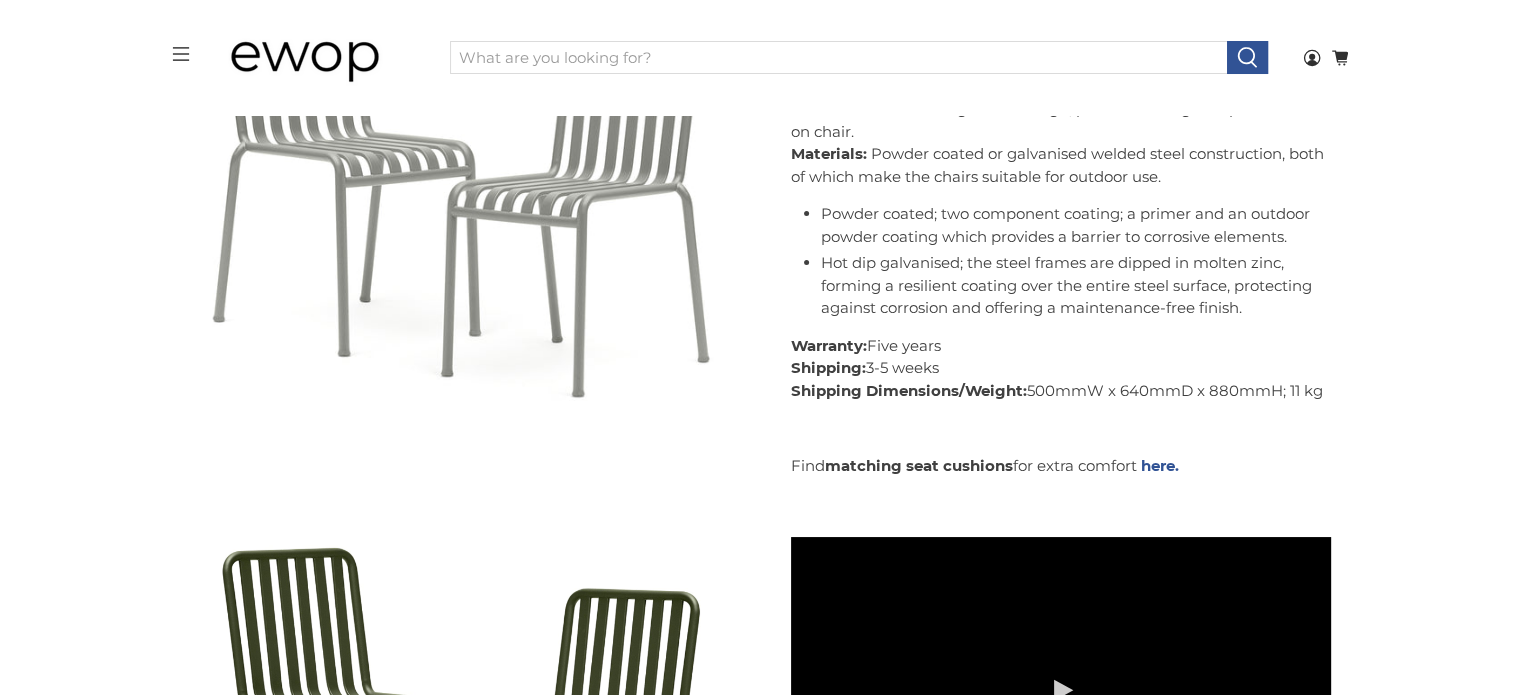 click on "Shipping Dimensions/Weight:" at bounding box center (909, 390) 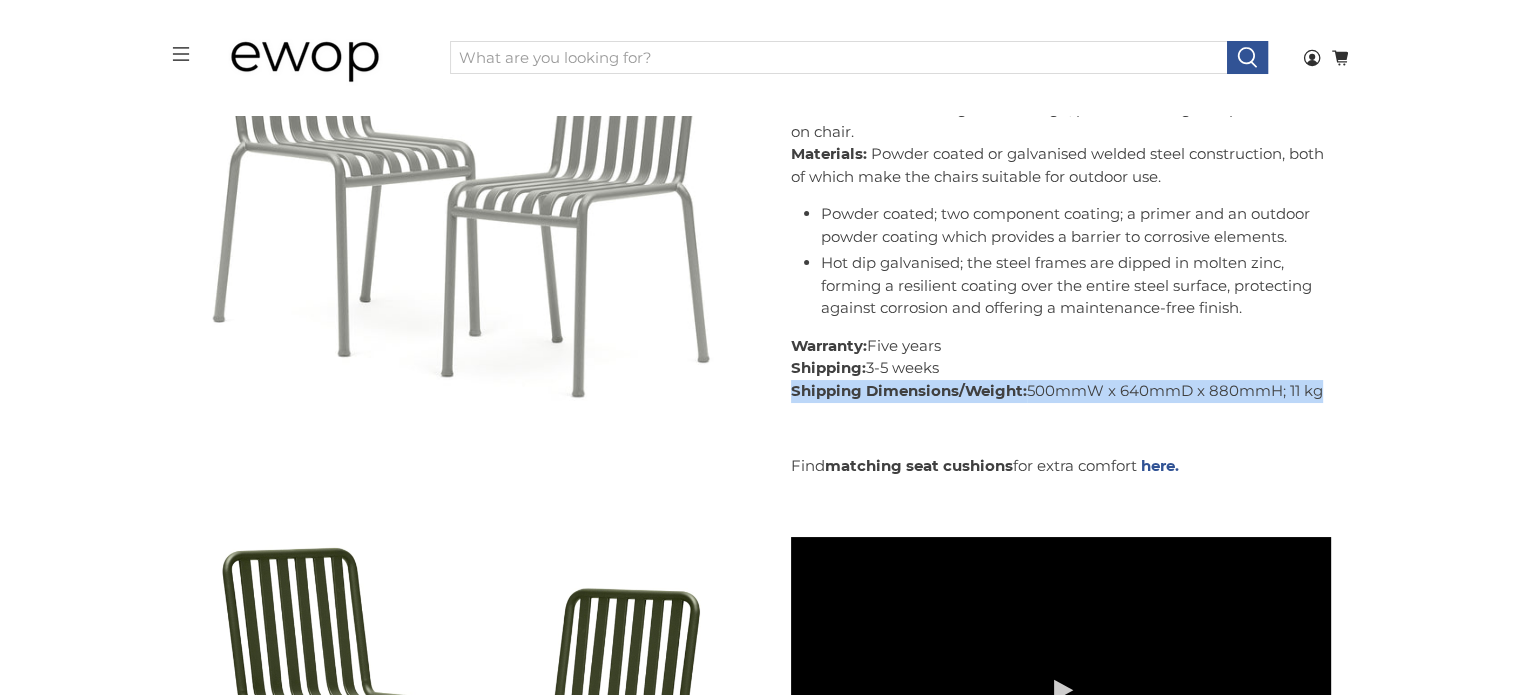 drag, startPoint x: 792, startPoint y: 393, endPoint x: 1326, endPoint y: 386, distance: 534.0459 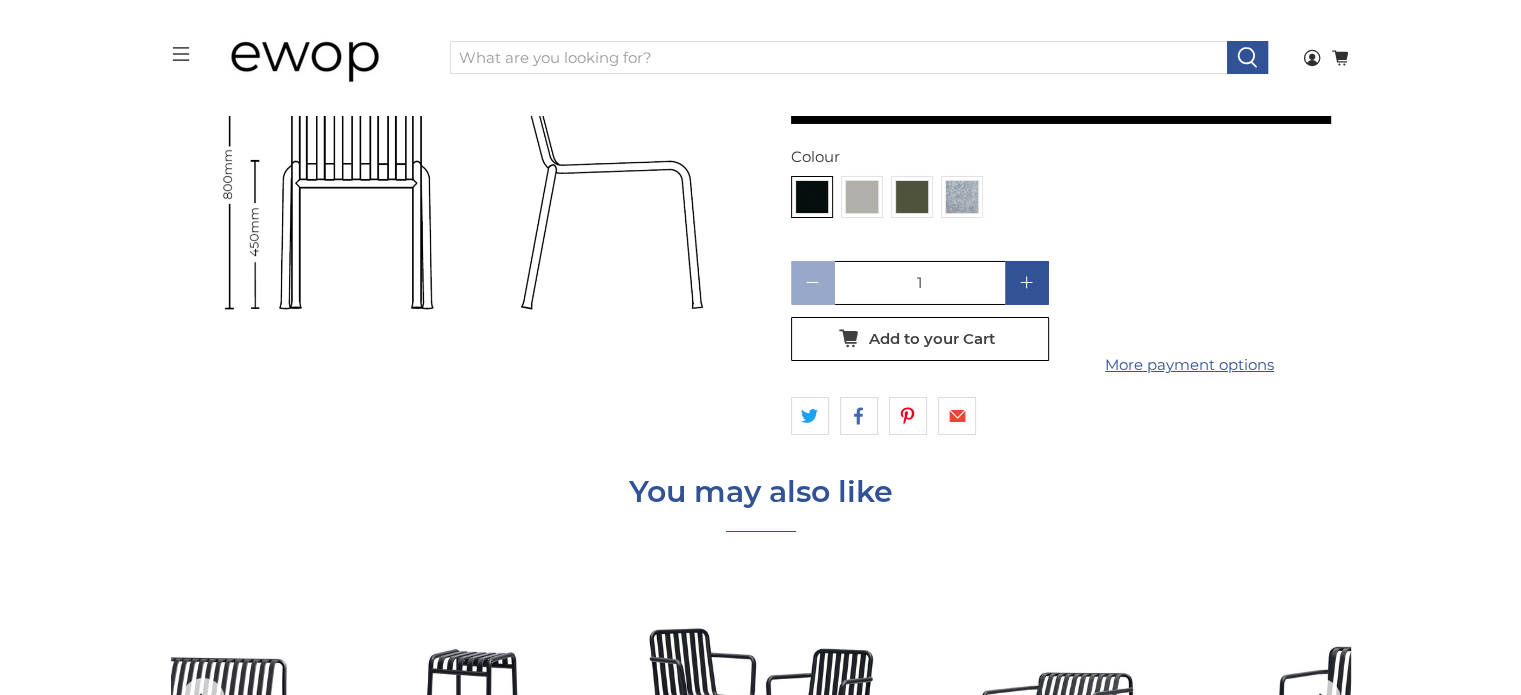 scroll, scrollTop: 7467, scrollLeft: 0, axis: vertical 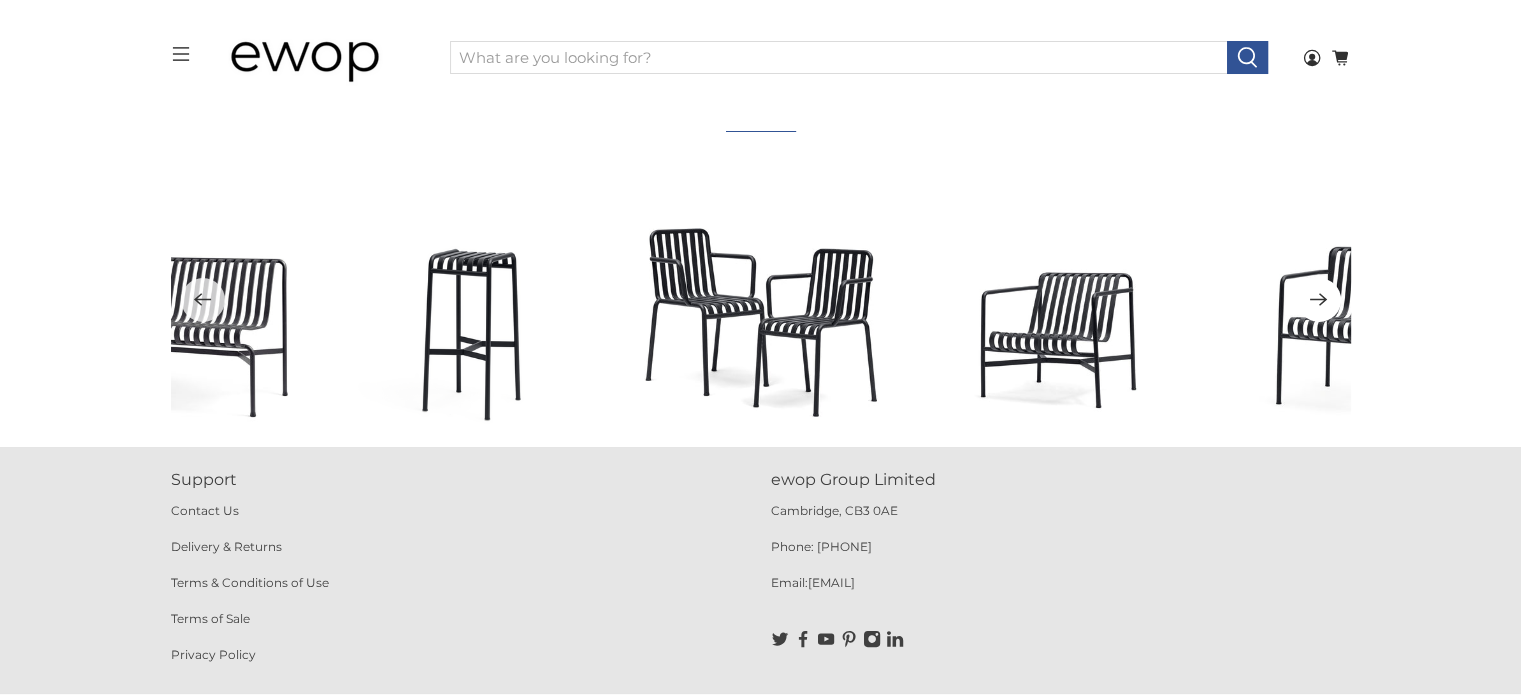 click 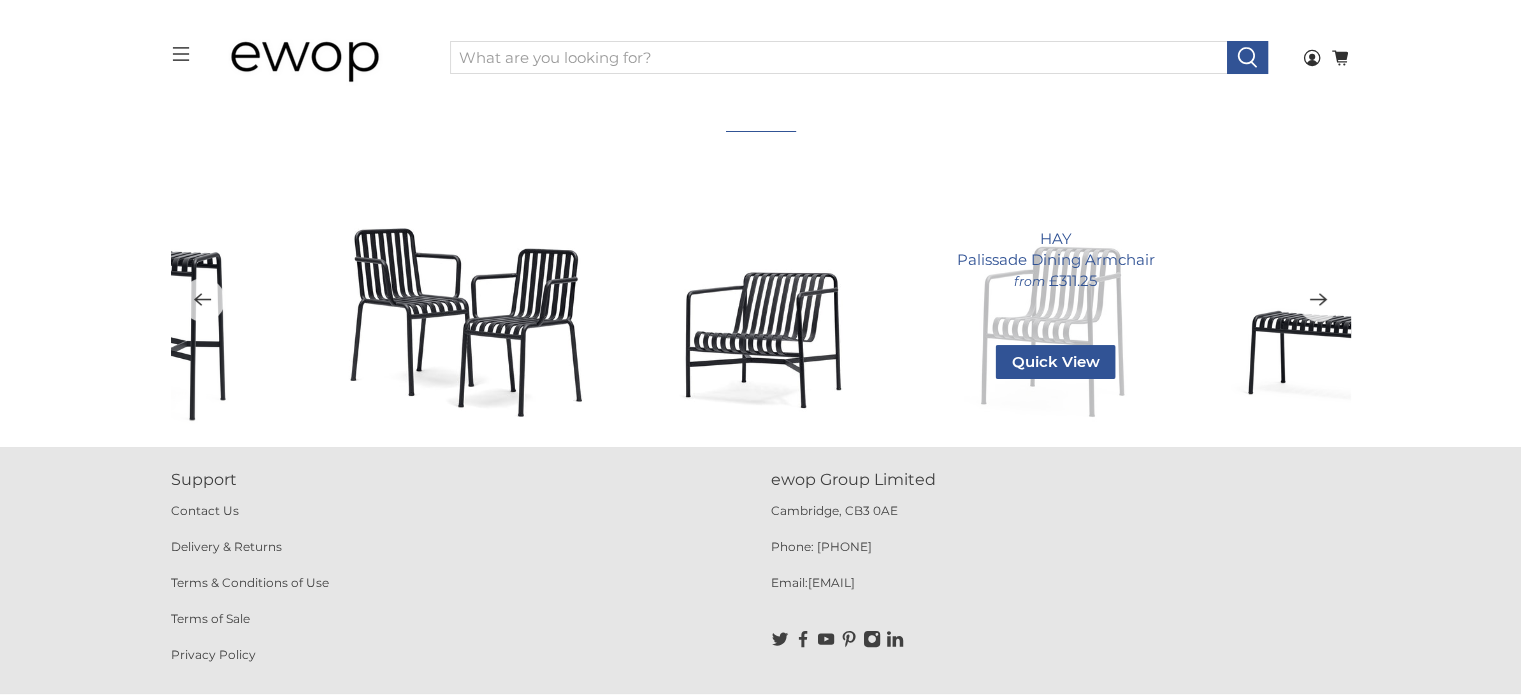 click on "HAY
Palissade Dining Armchair
from
£311.25
Quick View
Colour
Anthracite 9011
Sky Grey 7038
Olive Green 6003
Galvanised
Colour
Qty" at bounding box center [1055, 299] 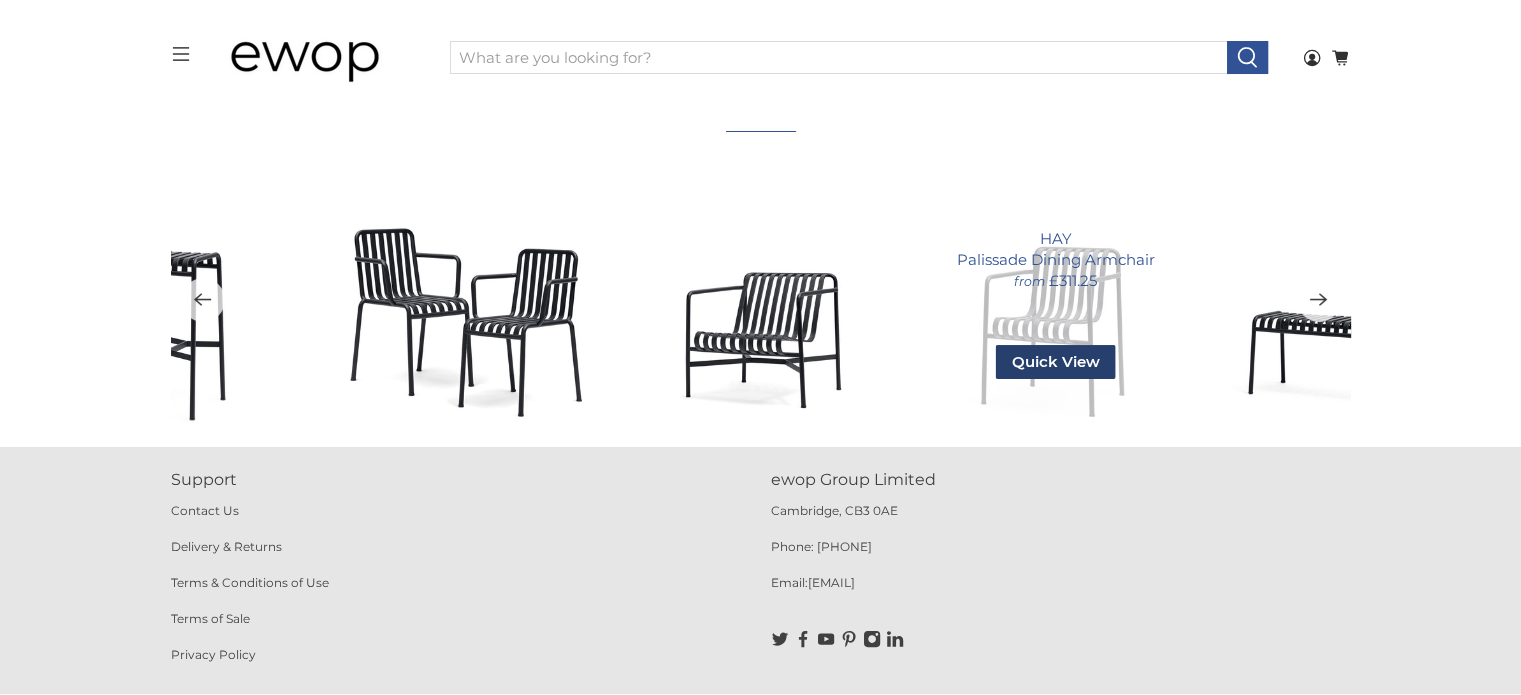 click on "Quick View" at bounding box center [1056, 362] 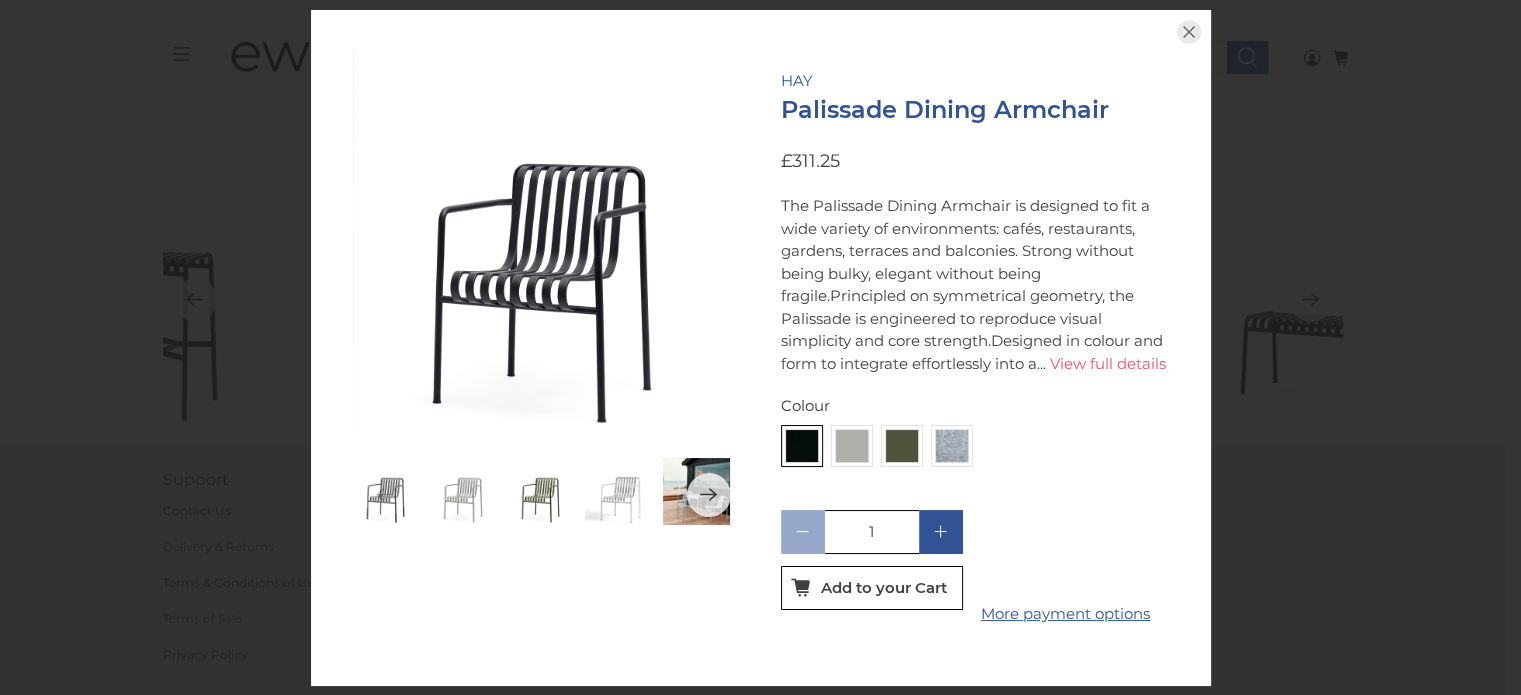 click on "View full details" at bounding box center [1108, 363] 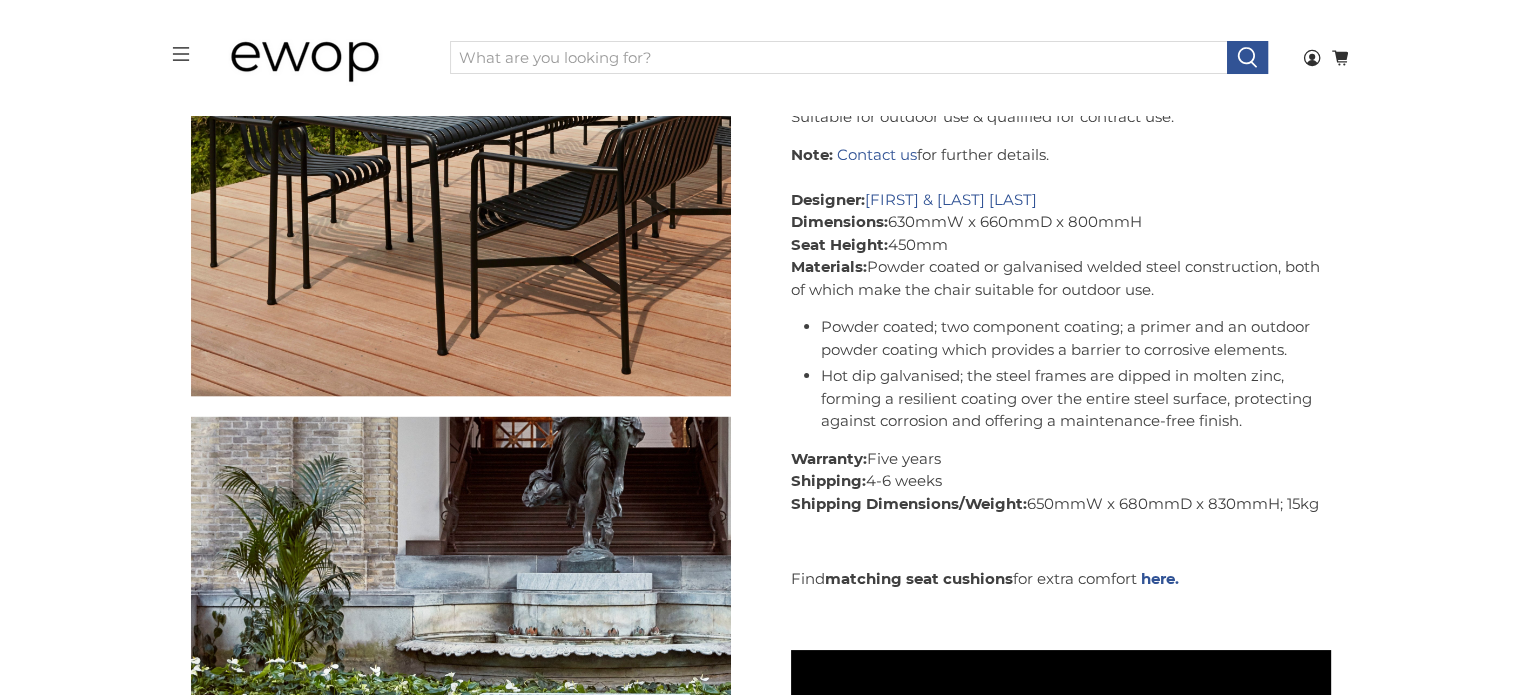 scroll, scrollTop: 4310, scrollLeft: 0, axis: vertical 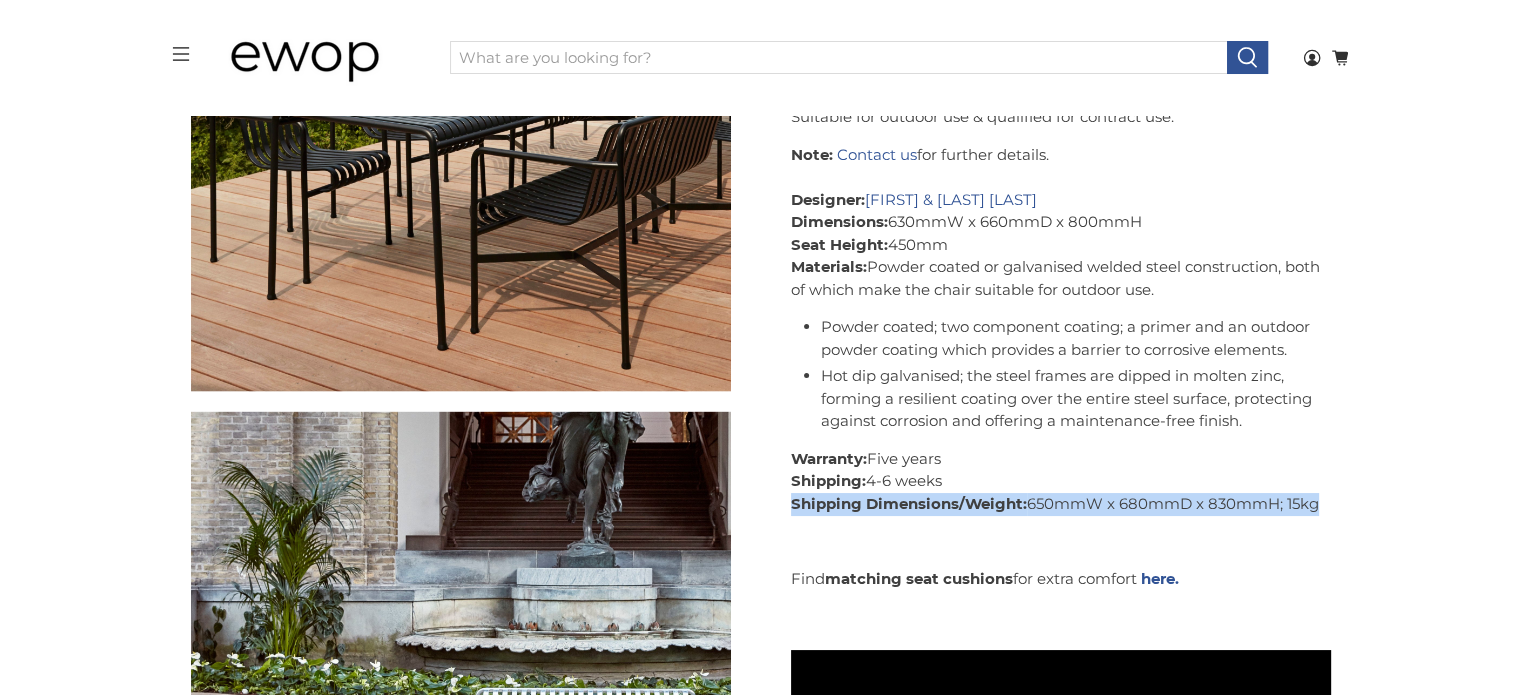 drag, startPoint x: 793, startPoint y: 505, endPoint x: 1322, endPoint y: 507, distance: 529.0038 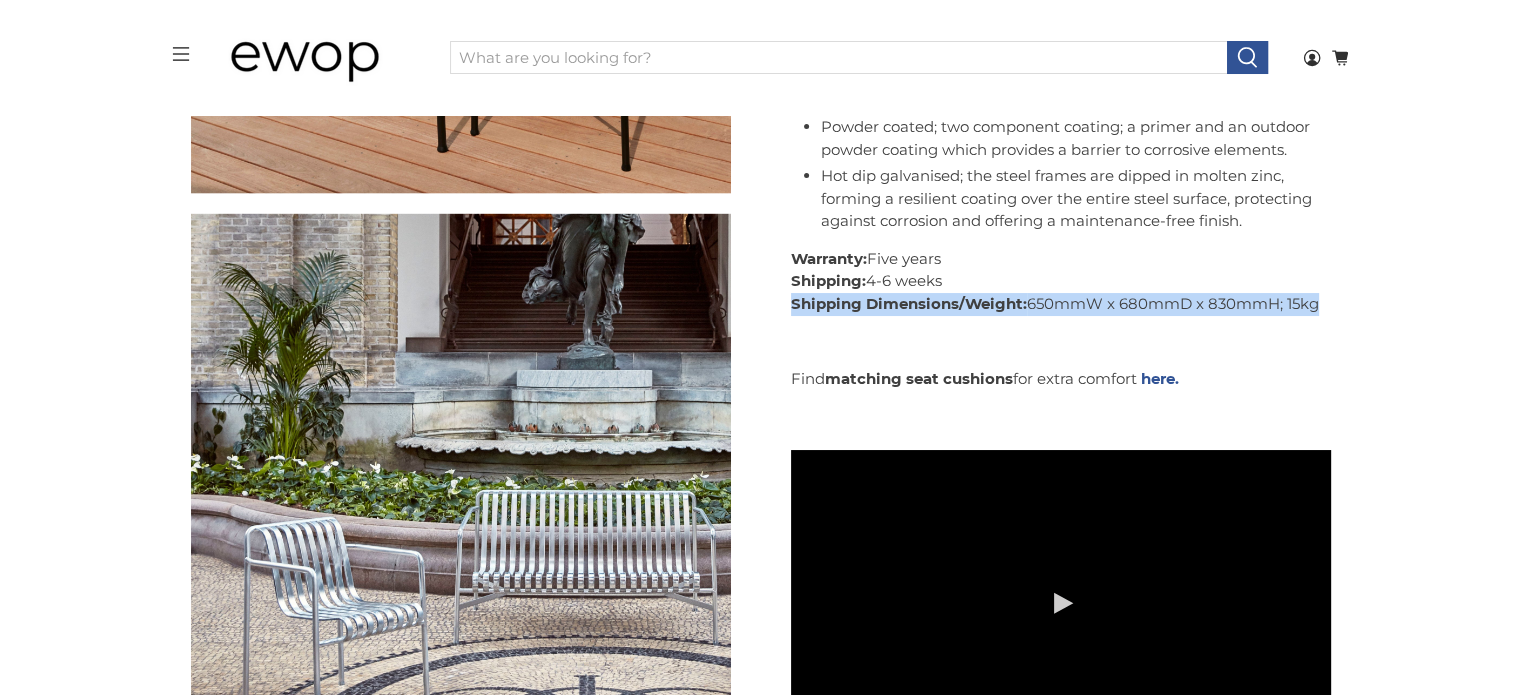 scroll, scrollTop: 4510, scrollLeft: 0, axis: vertical 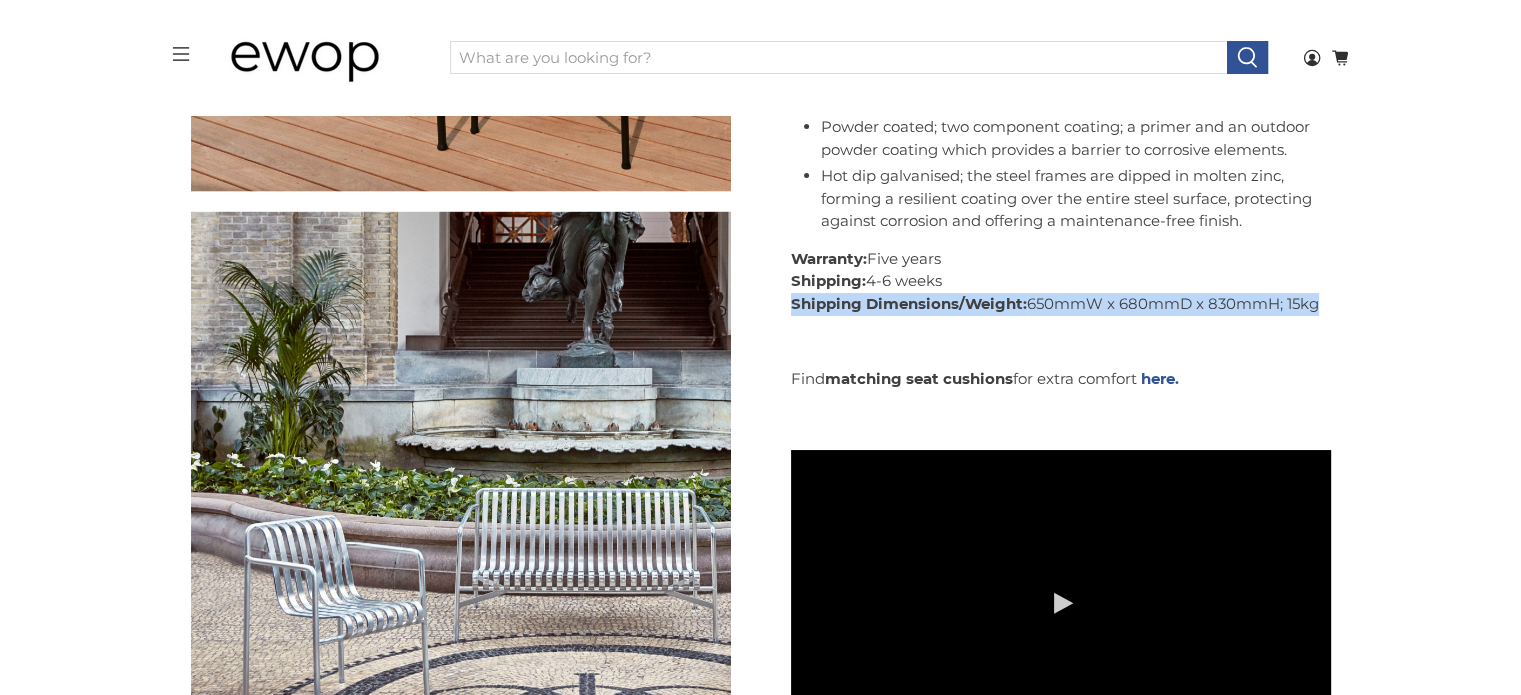 copy on "Shipping Dimensions/Weight:  650mmW x 680mmD x 830mmH; 15kg" 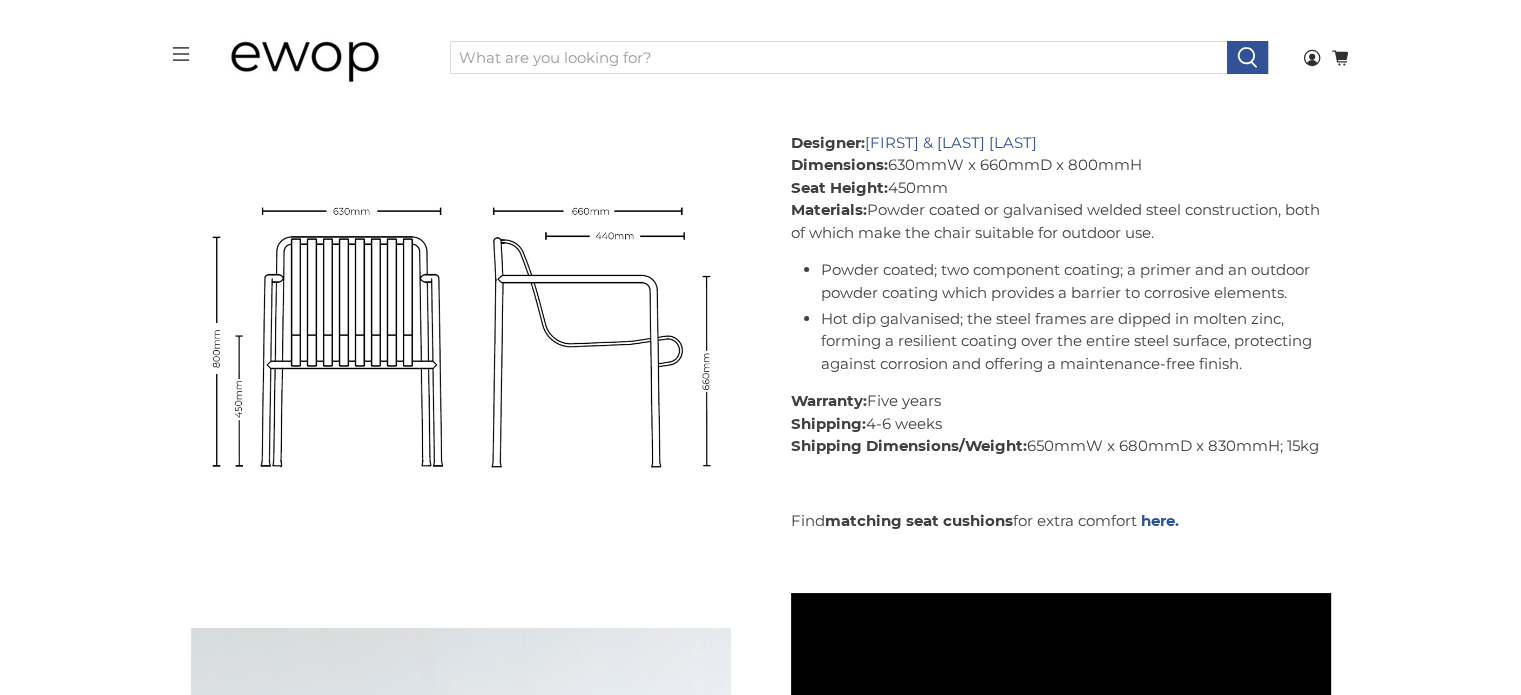 scroll, scrollTop: 5803, scrollLeft: 0, axis: vertical 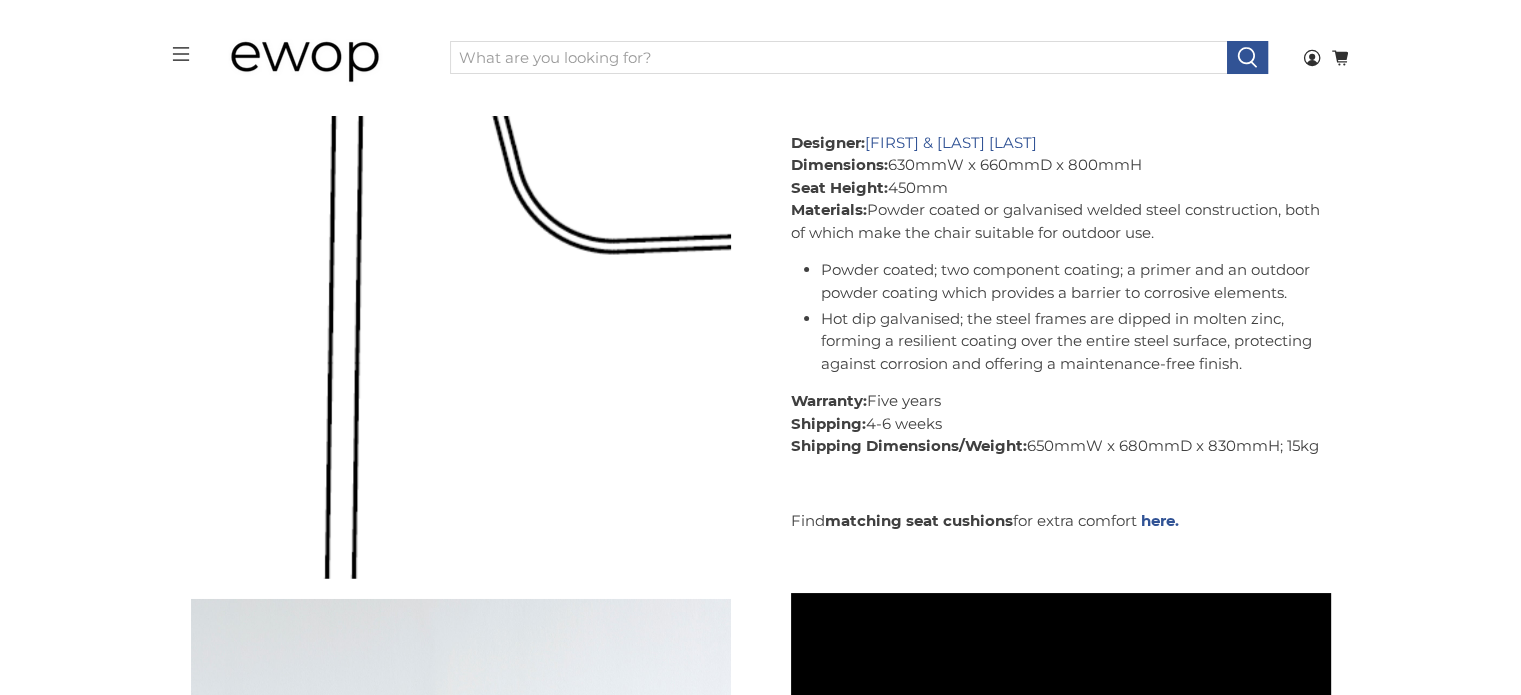 click at bounding box center [207, 219] 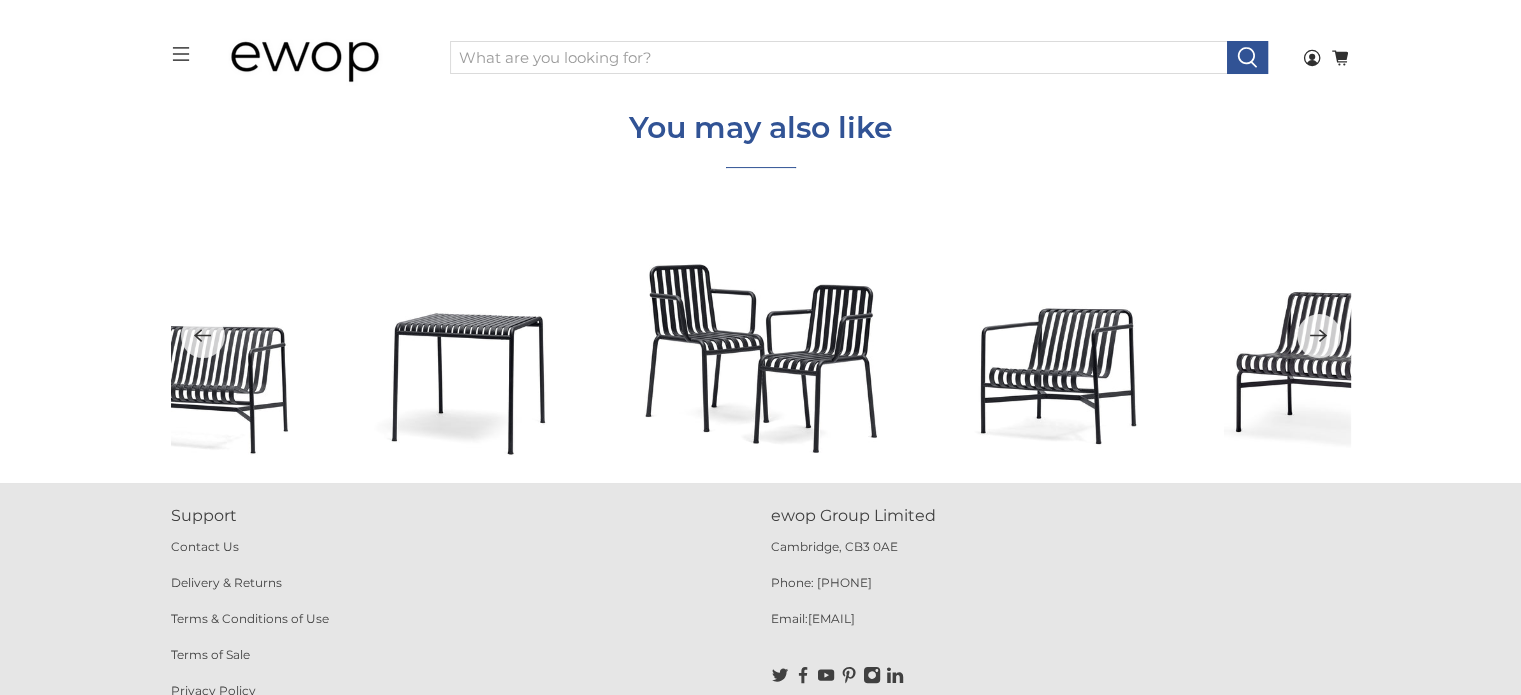 scroll, scrollTop: 8000, scrollLeft: 0, axis: vertical 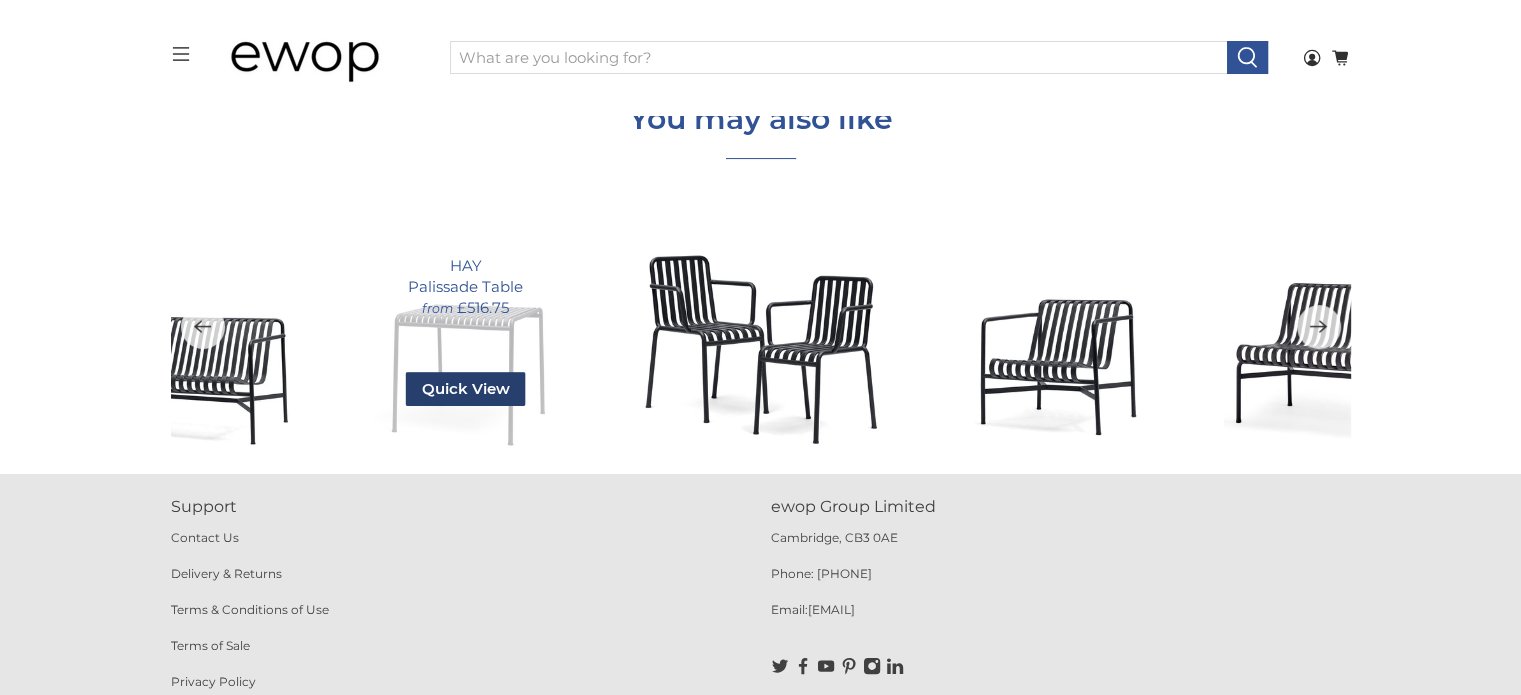 click on "Quick View" at bounding box center [466, 389] 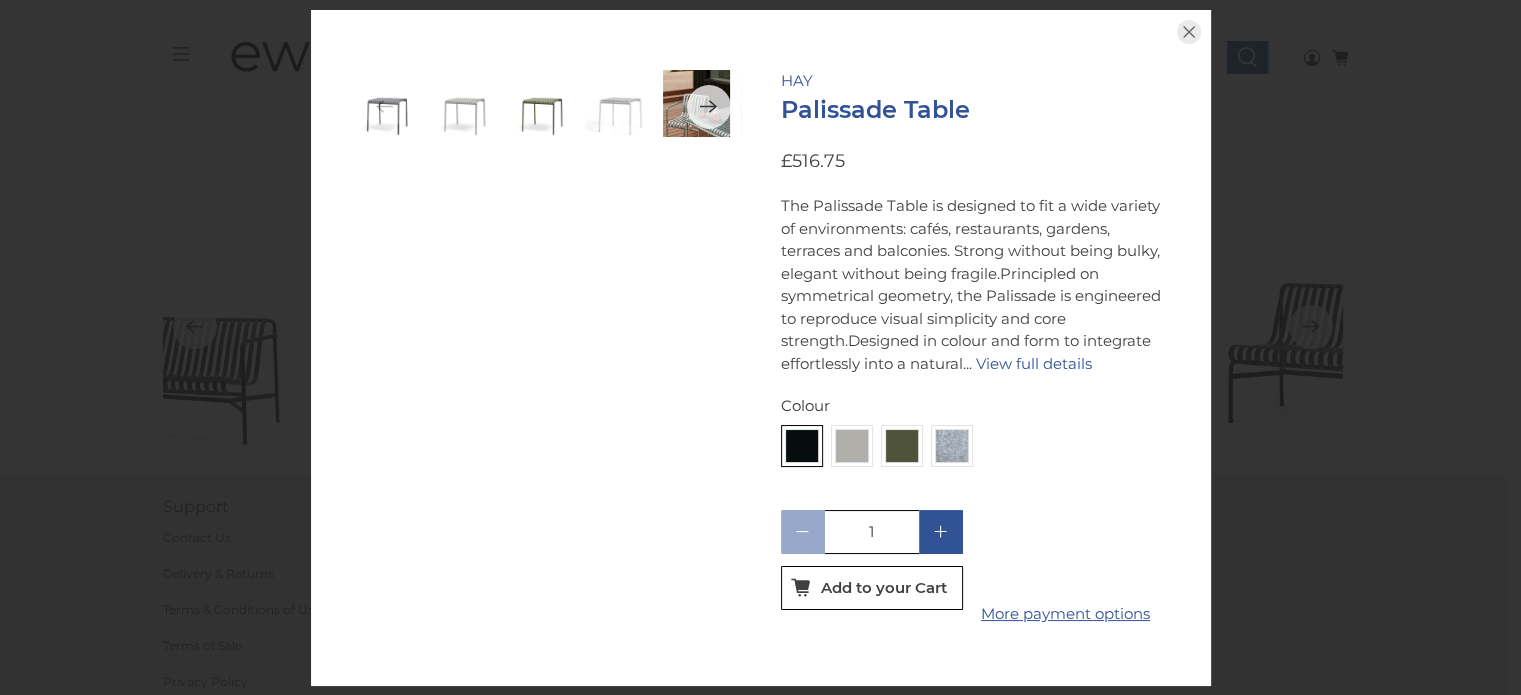 scroll, scrollTop: 13, scrollLeft: 0, axis: vertical 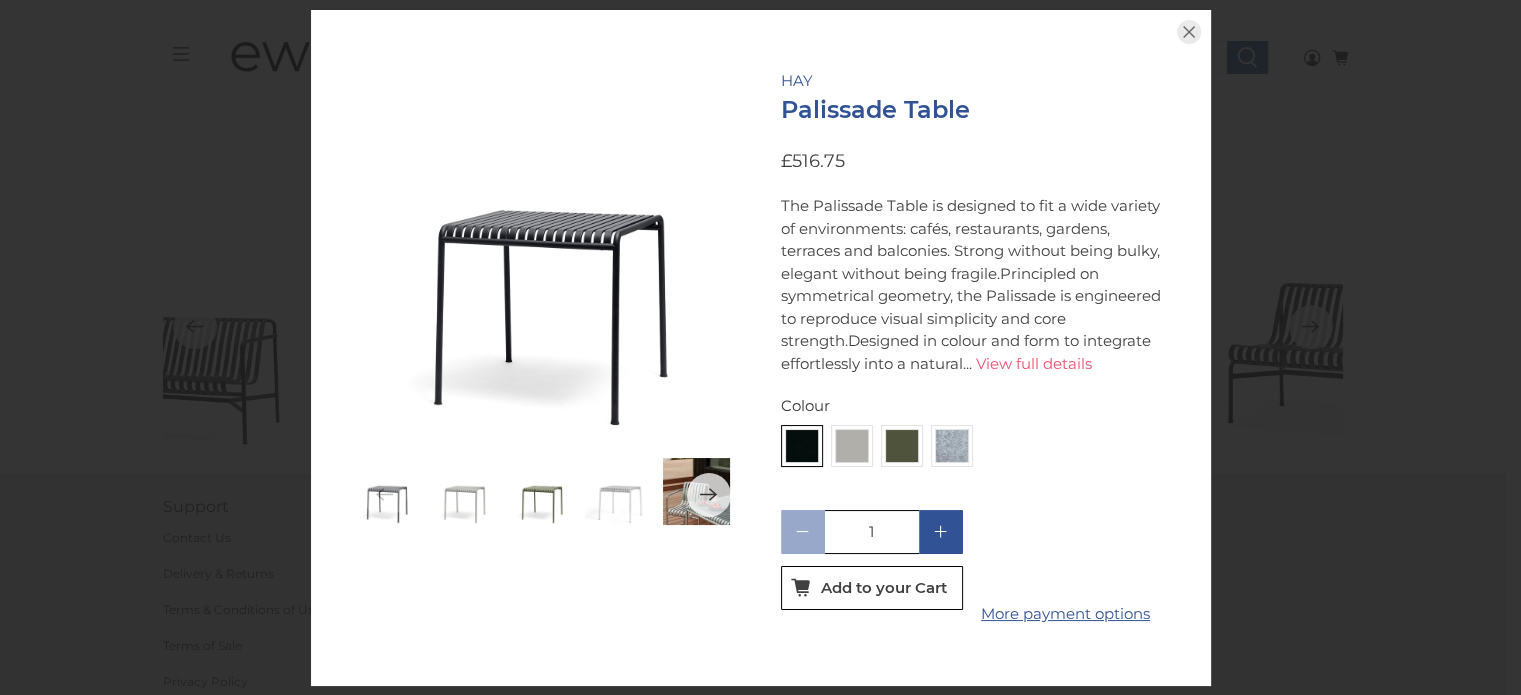 click on "View full details" at bounding box center (1034, 363) 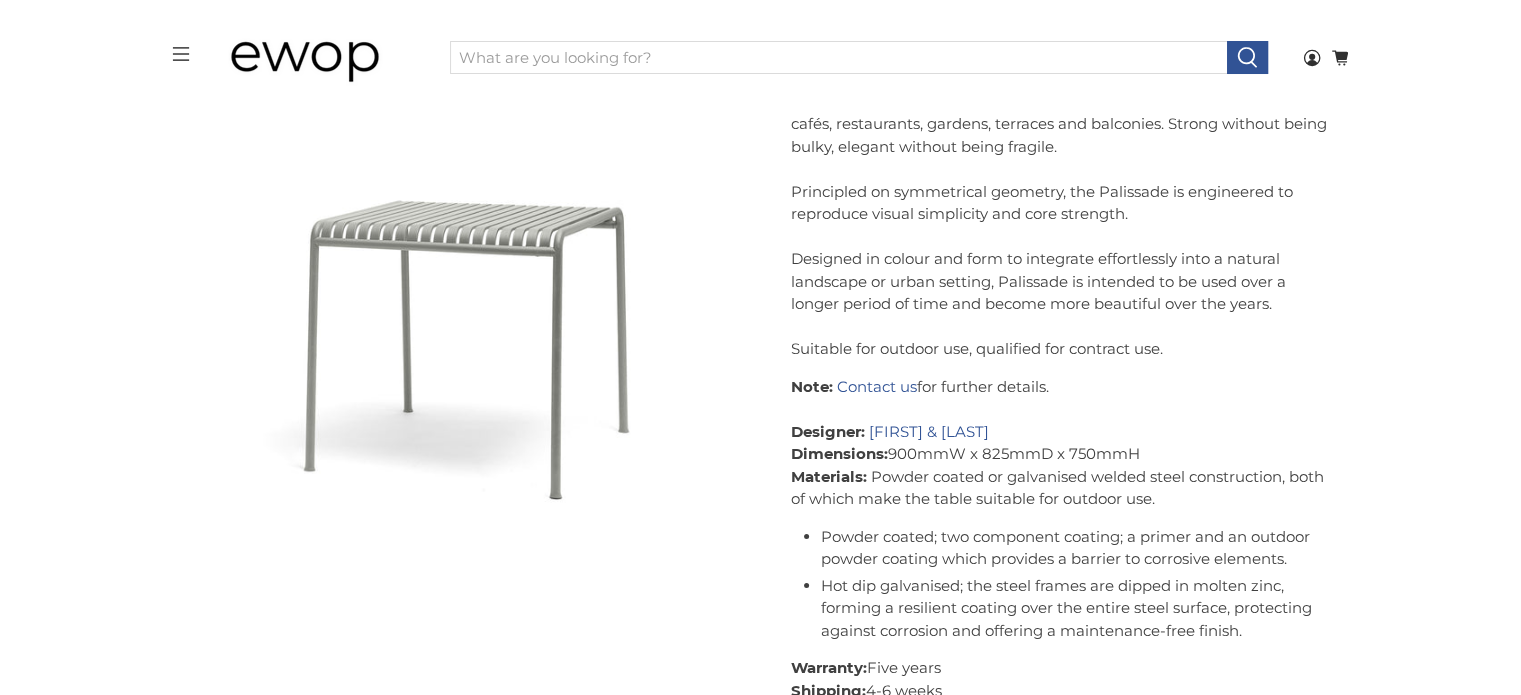 scroll, scrollTop: 864, scrollLeft: 0, axis: vertical 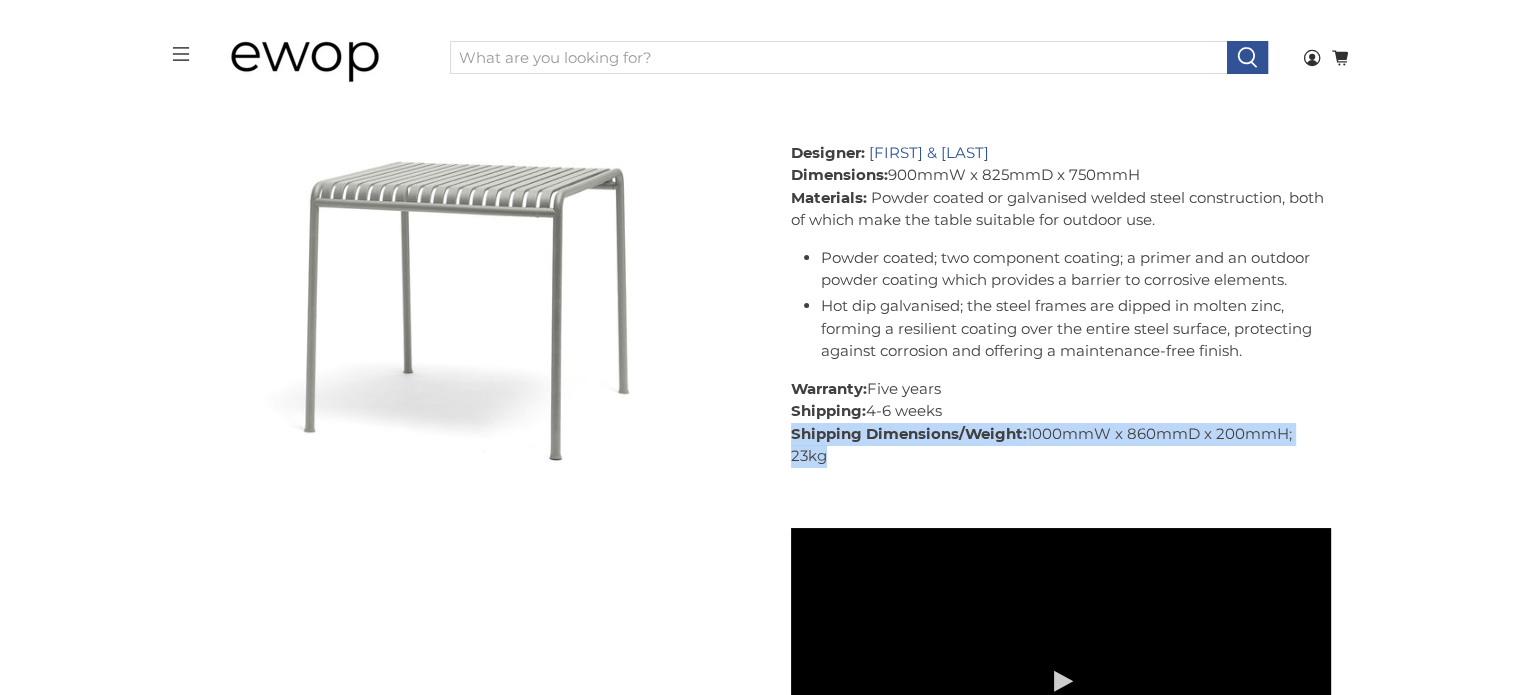 drag, startPoint x: 791, startPoint y: 435, endPoint x: 845, endPoint y: 459, distance: 59.093147 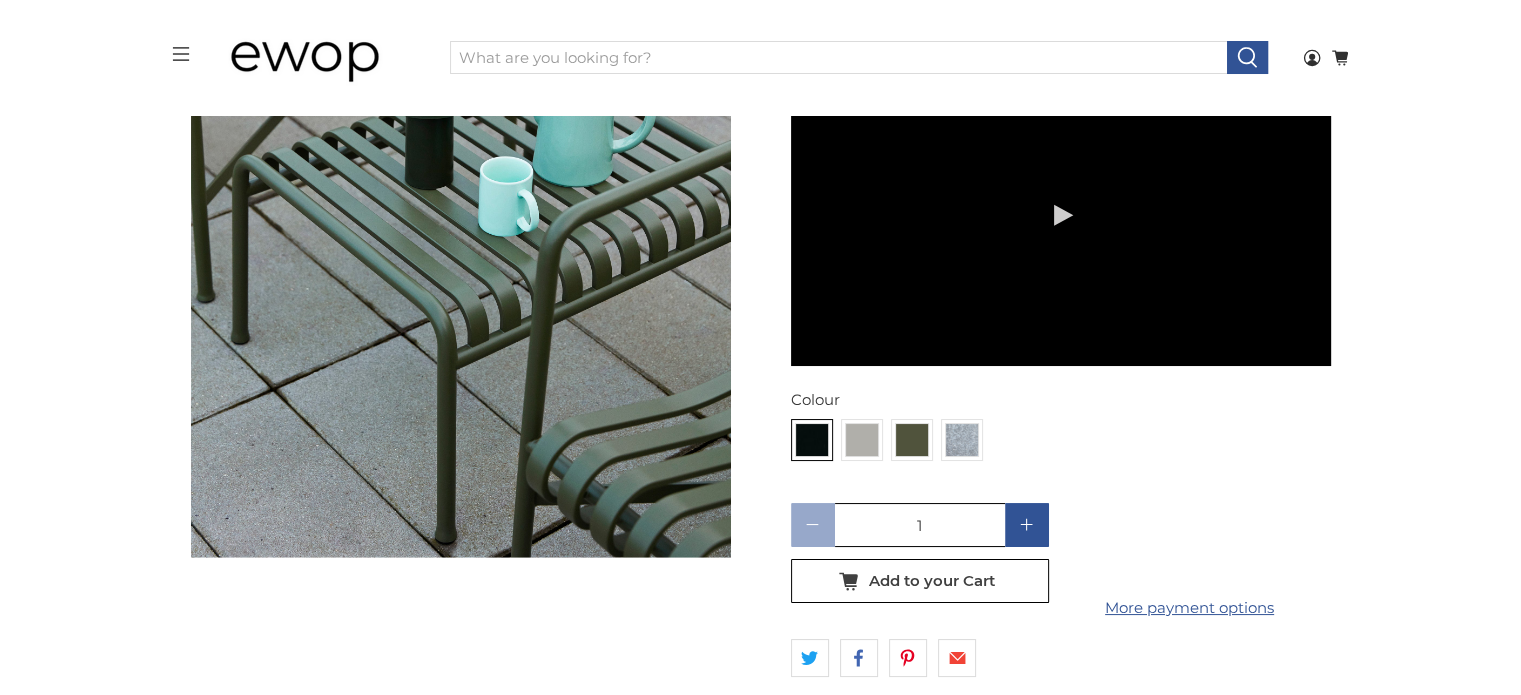 scroll, scrollTop: 5198, scrollLeft: 0, axis: vertical 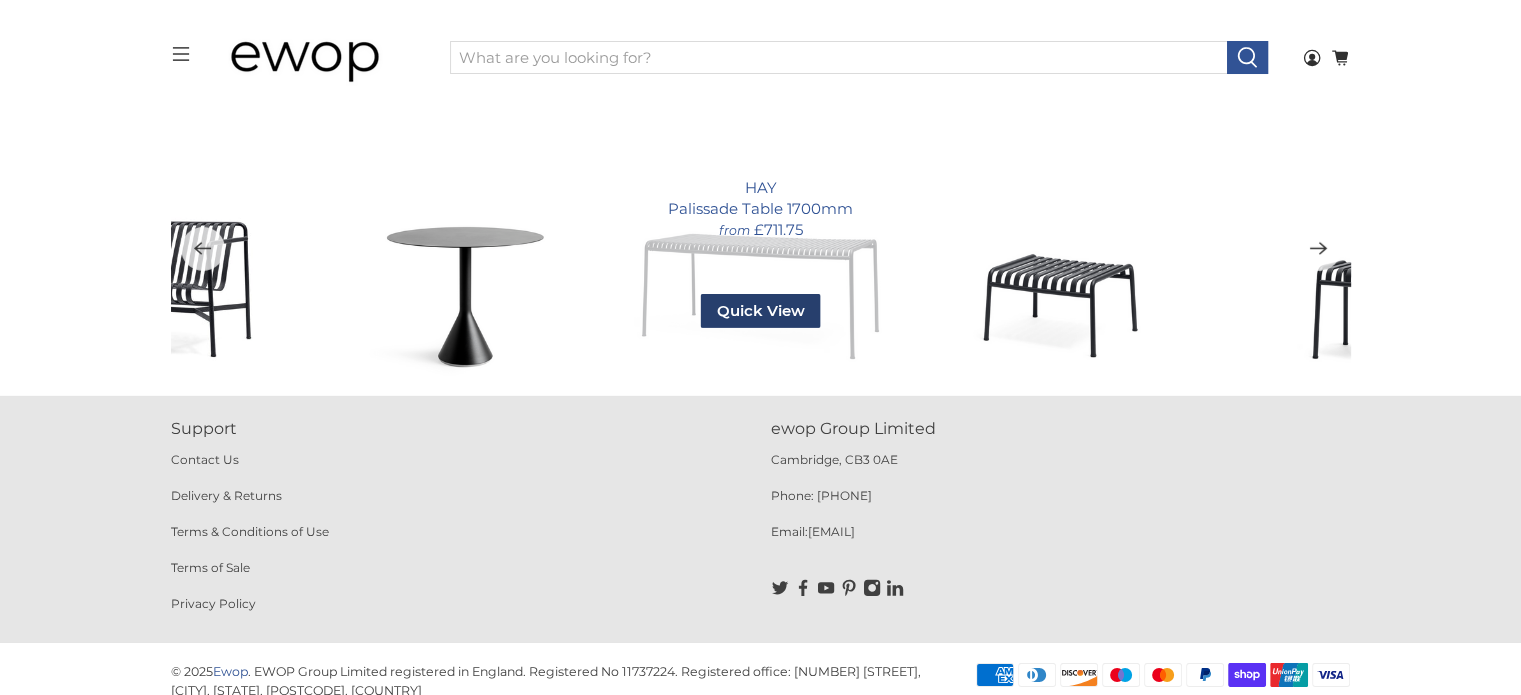 click on "Quick View" at bounding box center (761, 311) 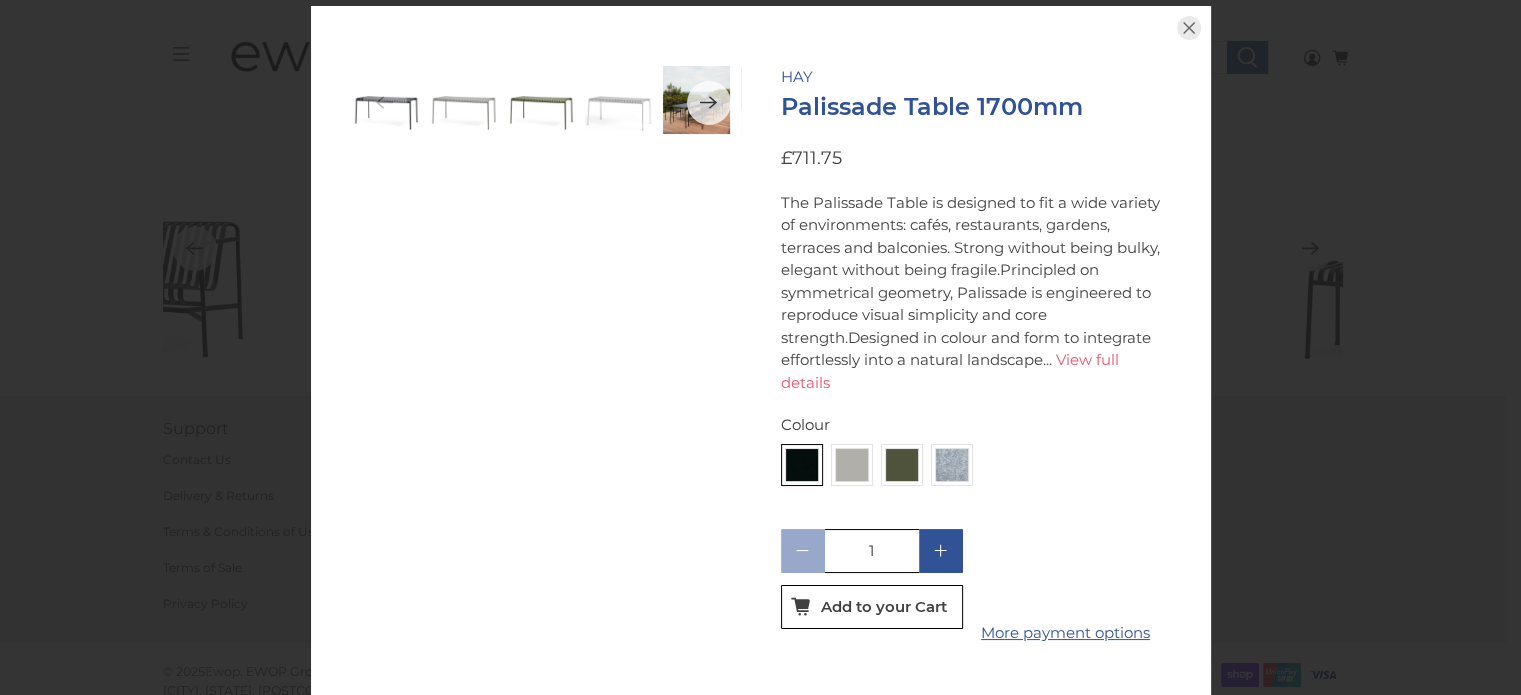 click on "View full details" at bounding box center (950, 371) 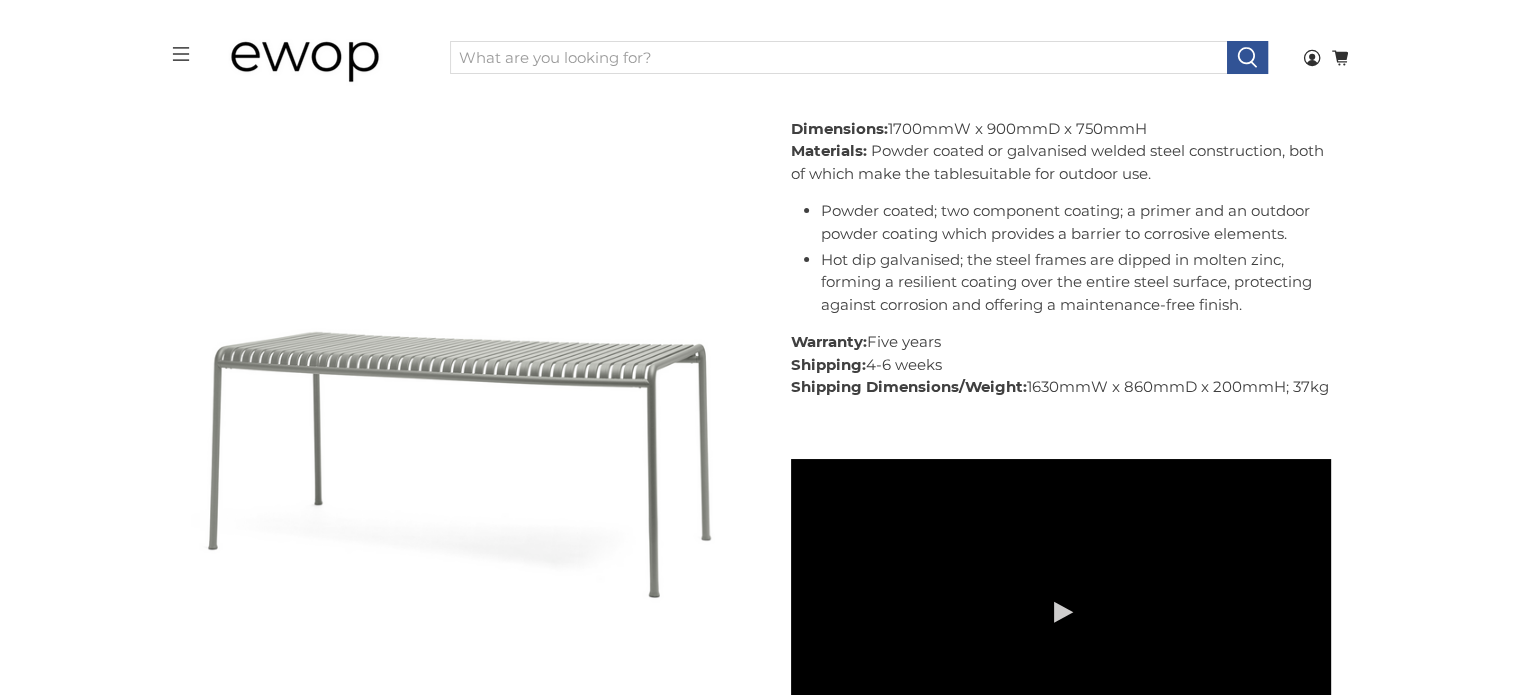 scroll, scrollTop: 871, scrollLeft: 0, axis: vertical 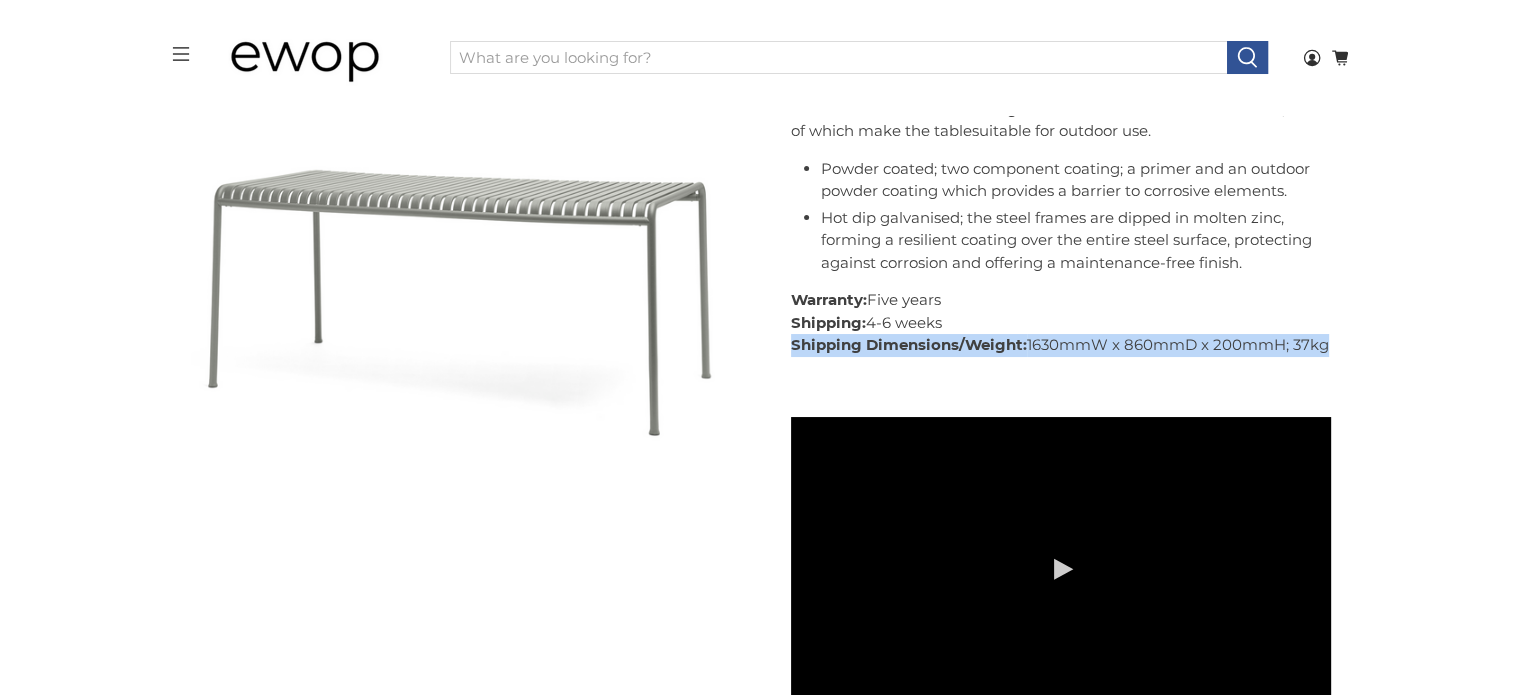 drag, startPoint x: 792, startPoint y: 345, endPoint x: 1328, endPoint y: 336, distance: 536.07556 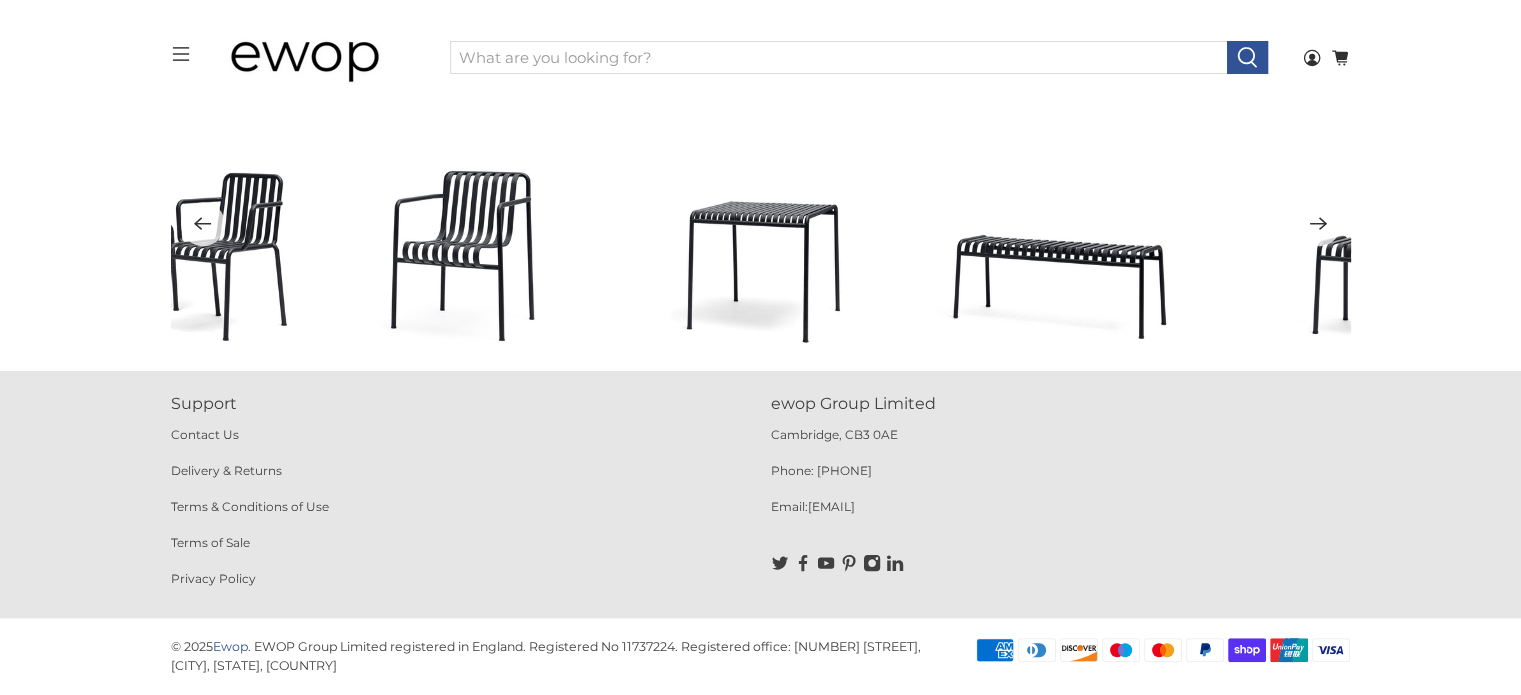 scroll, scrollTop: 8596, scrollLeft: 0, axis: vertical 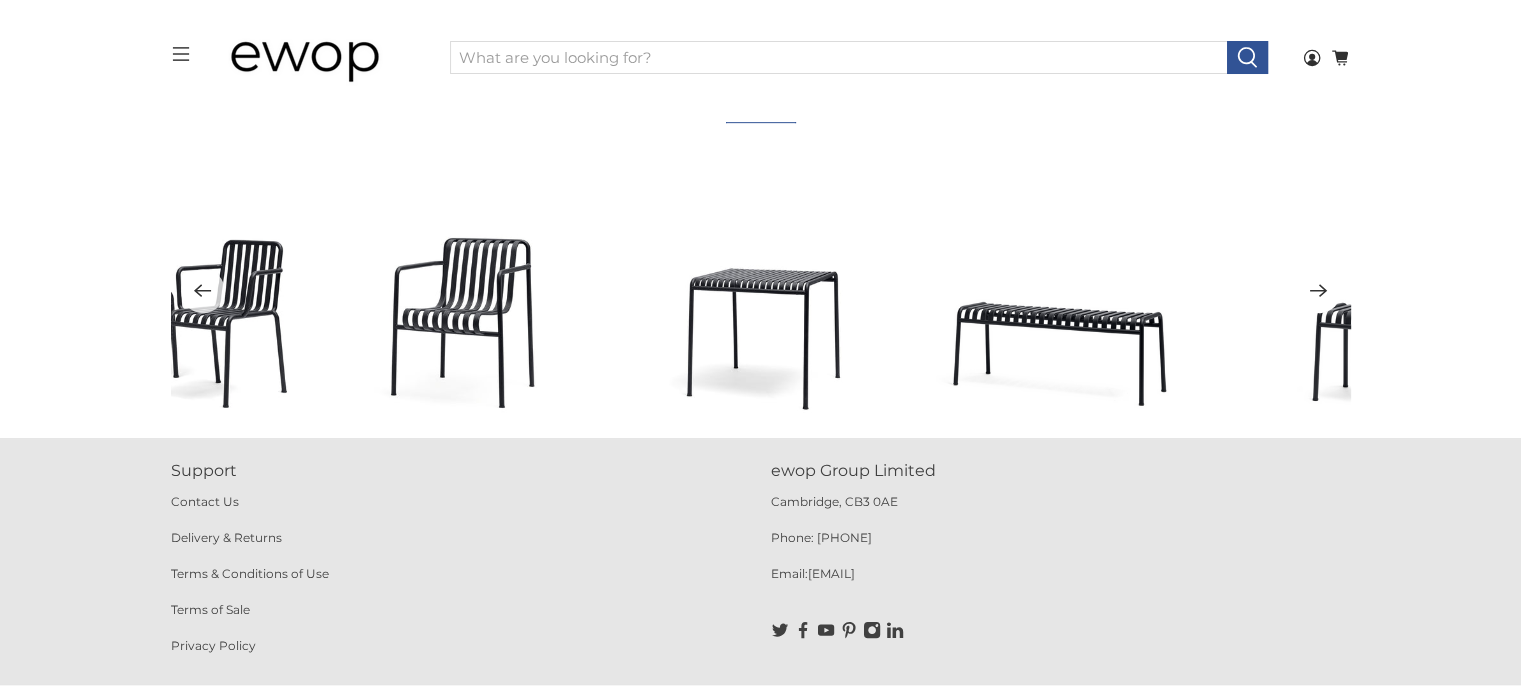 click 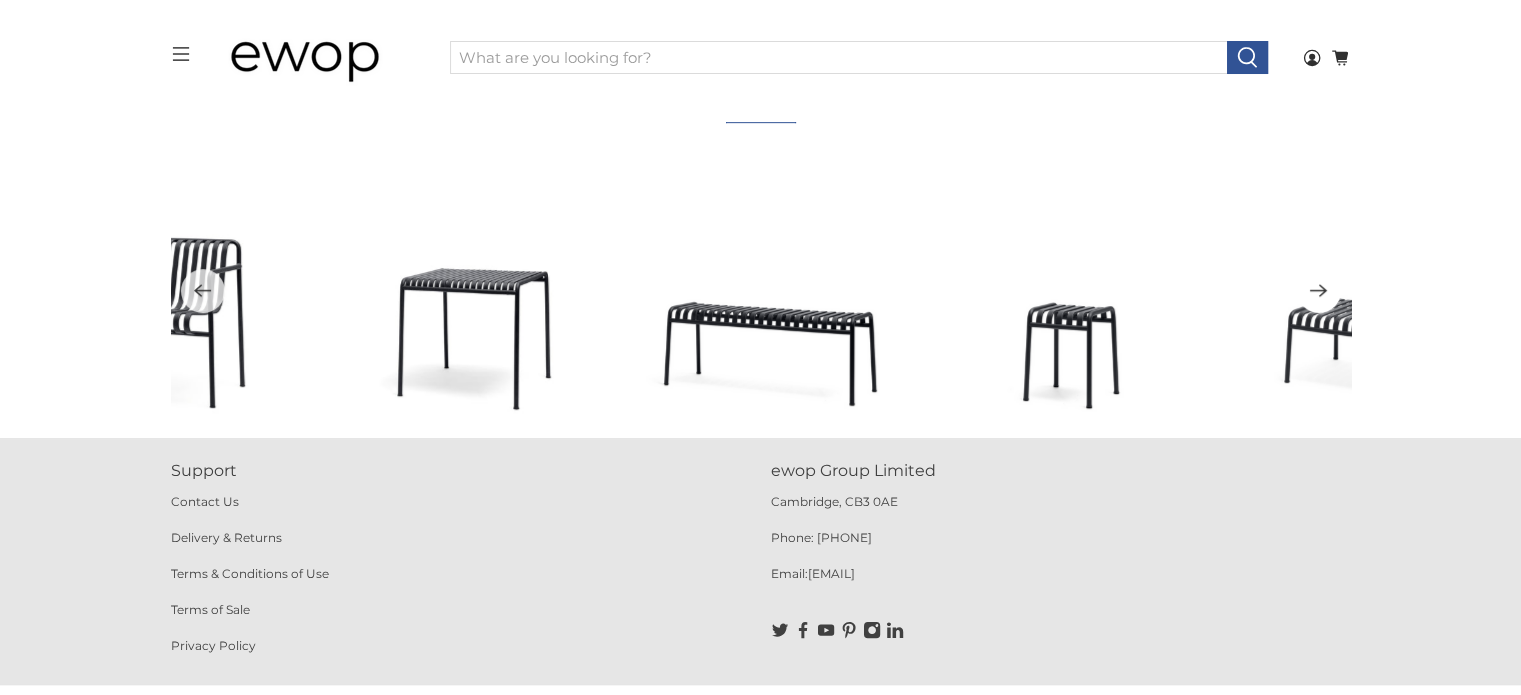 click 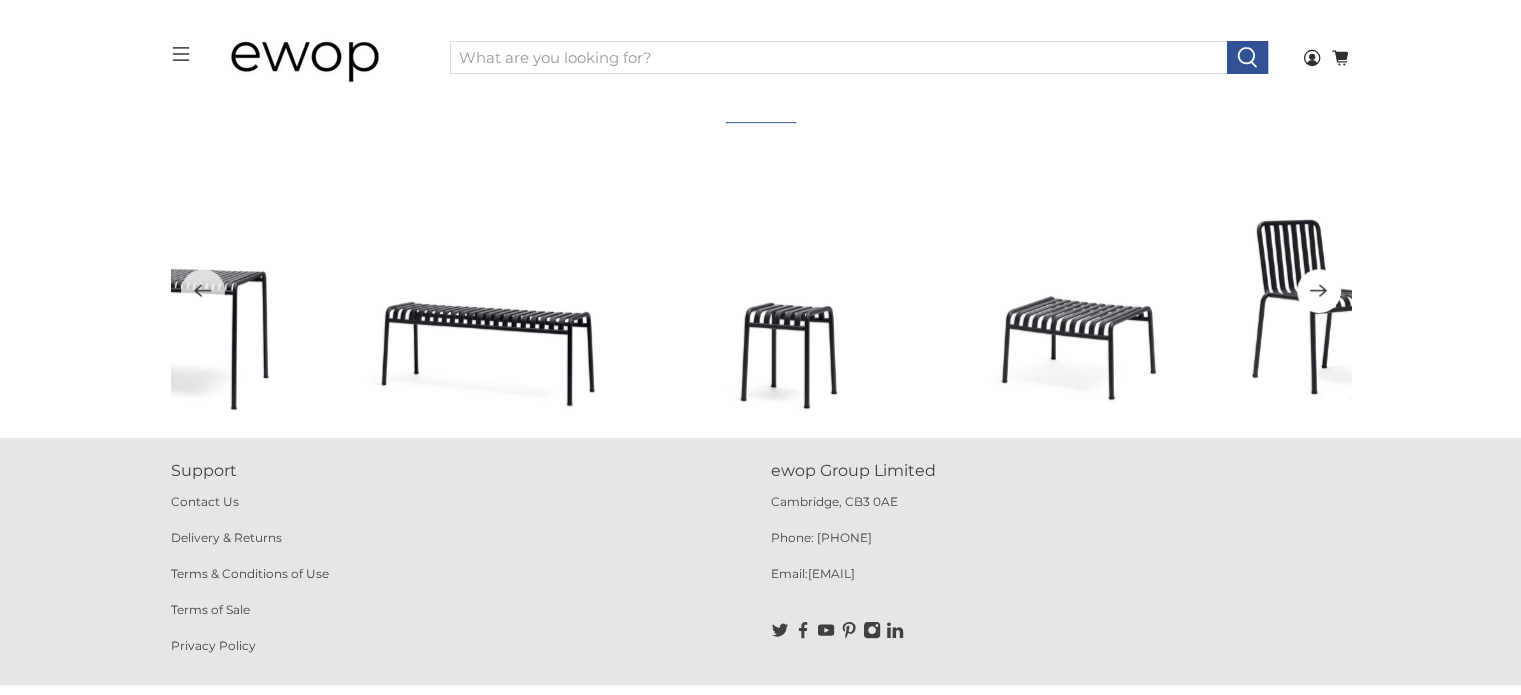 click 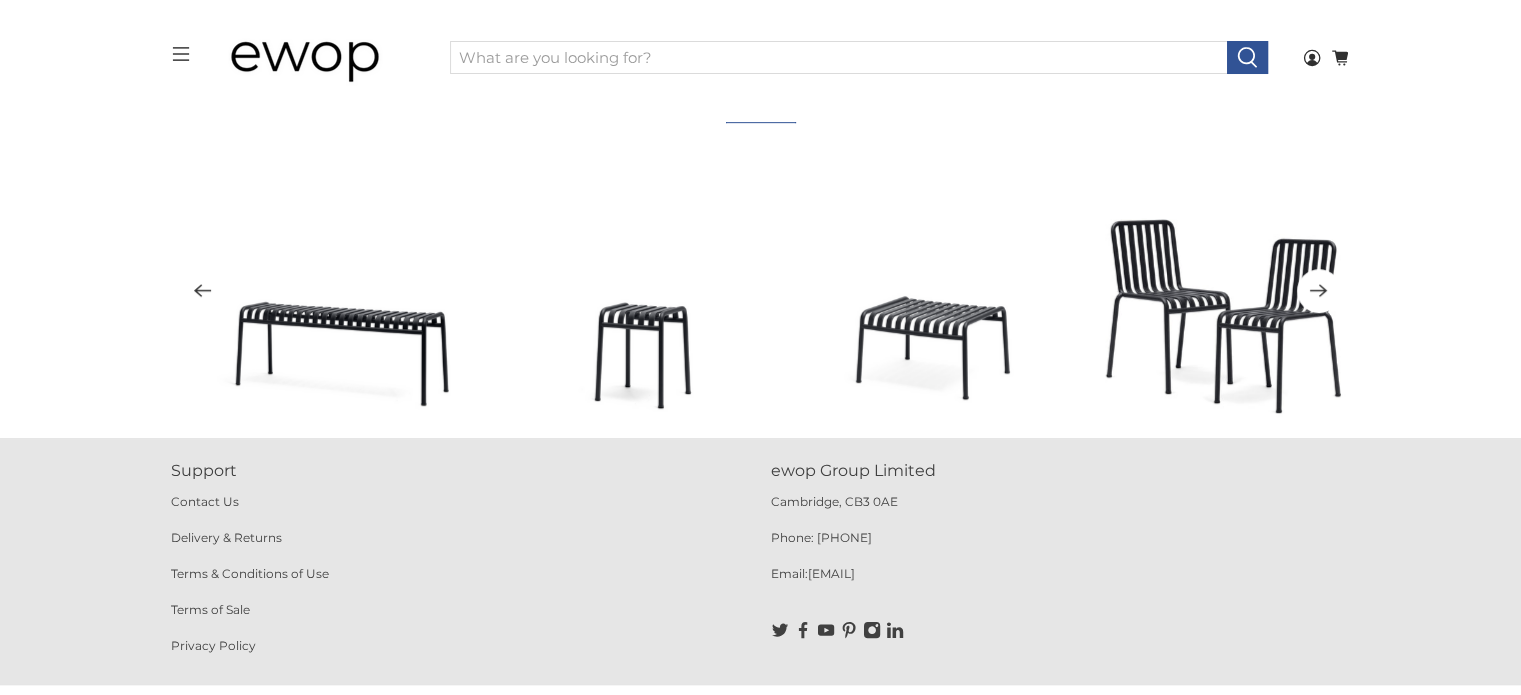 click 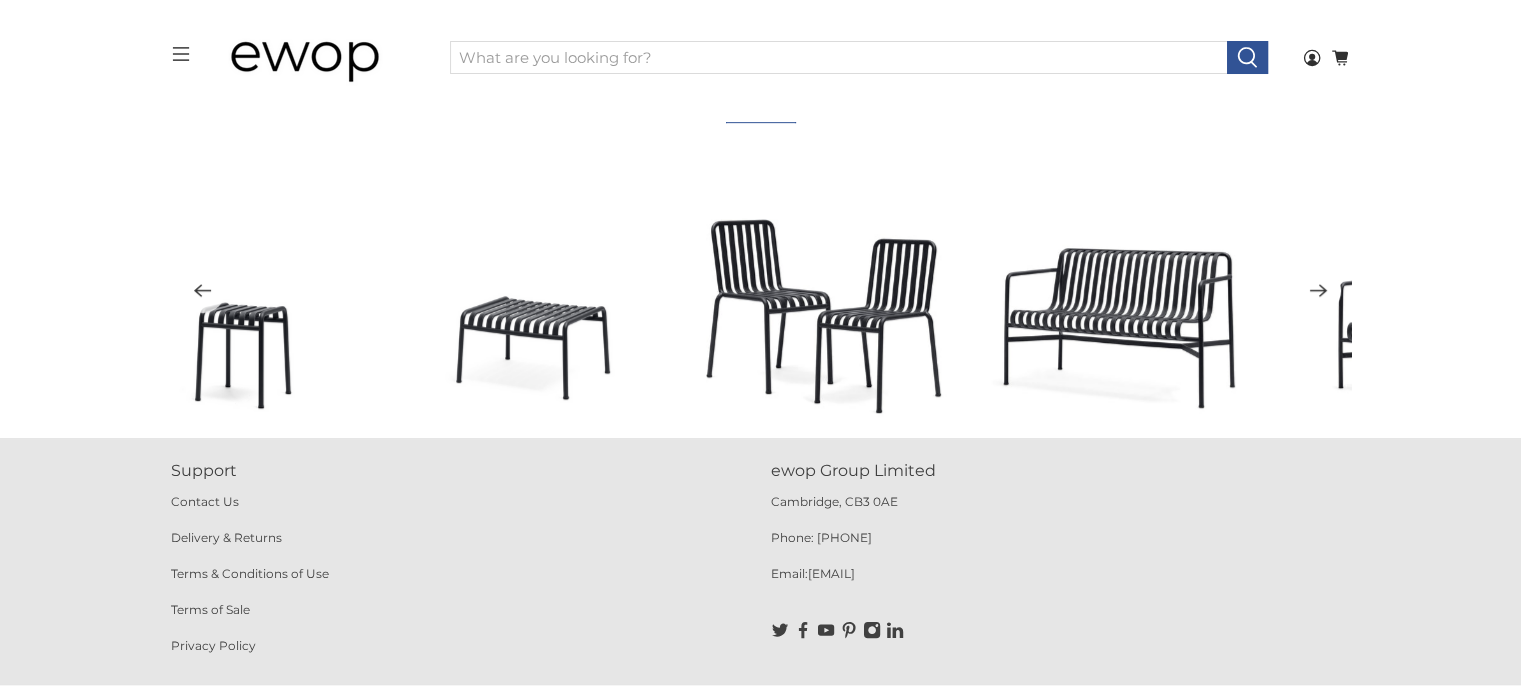click 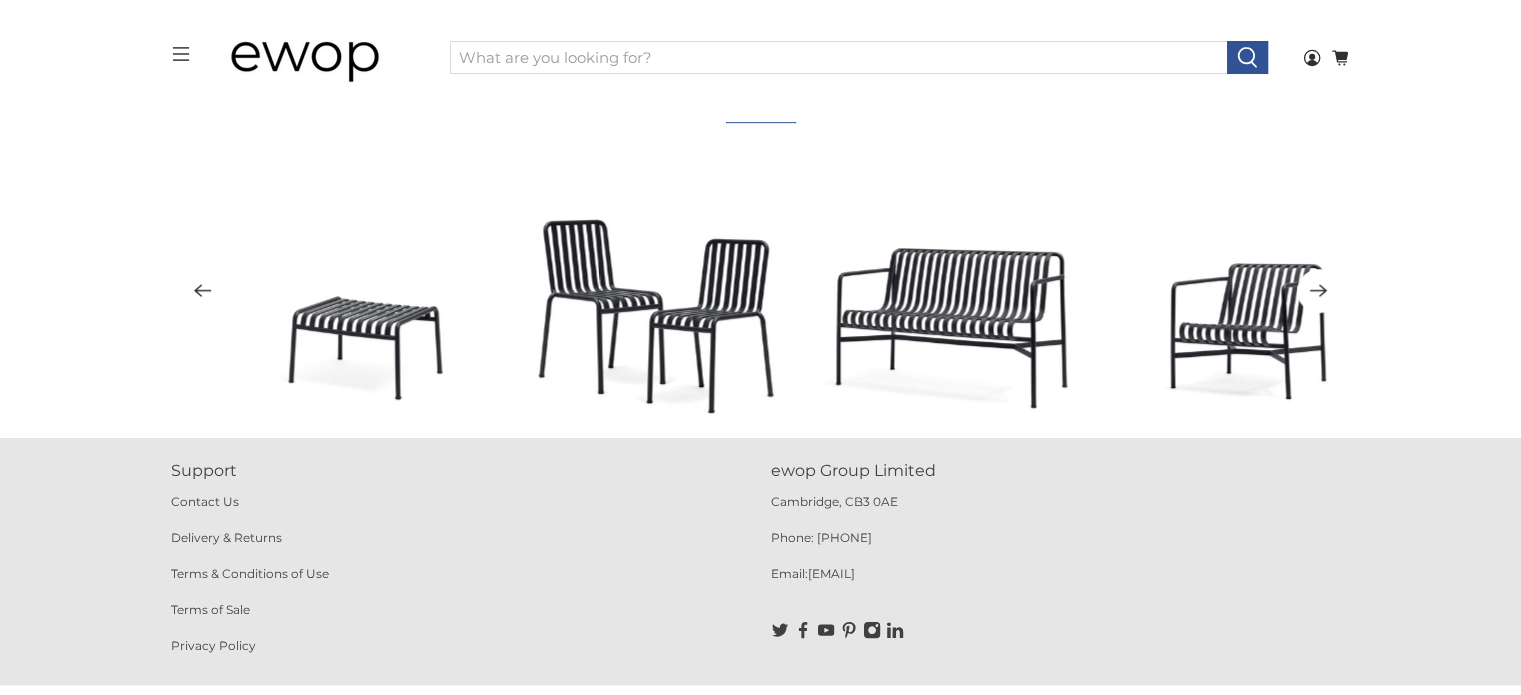 click 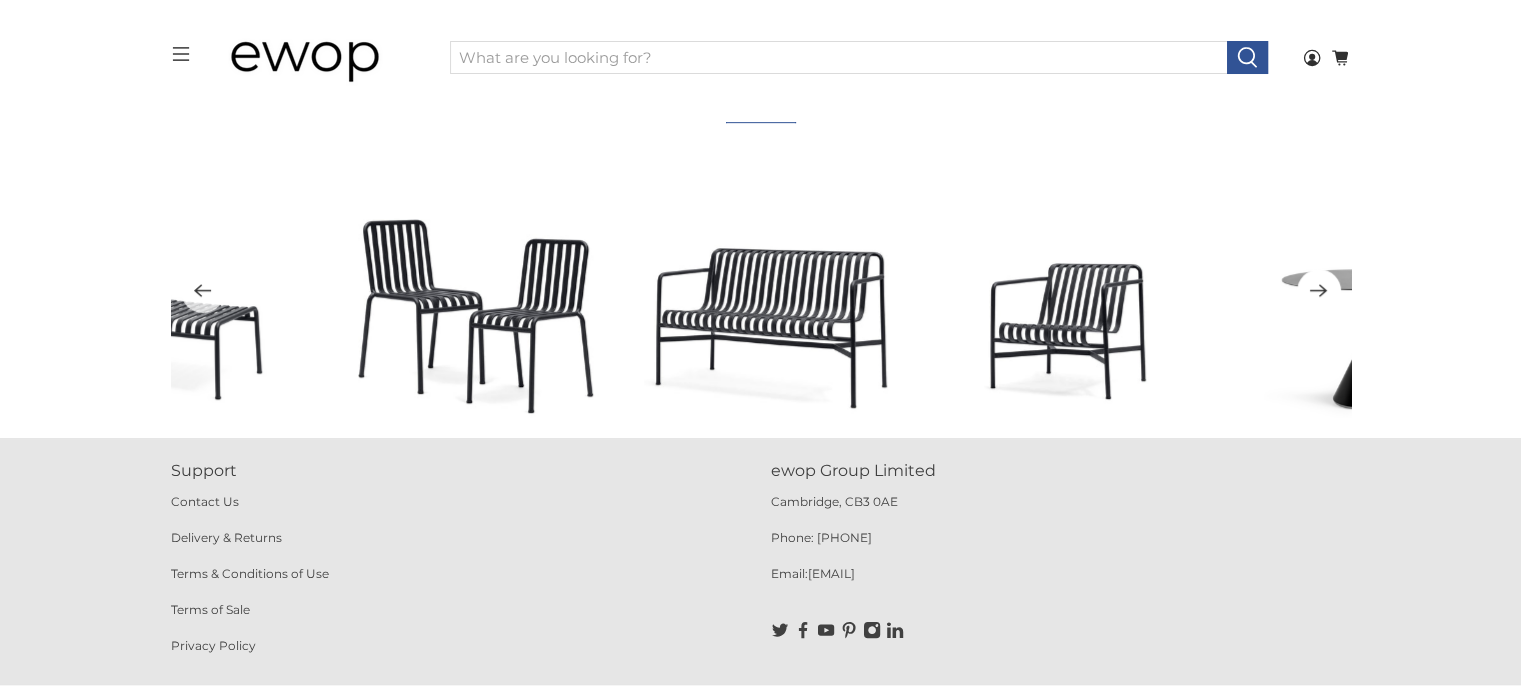 click 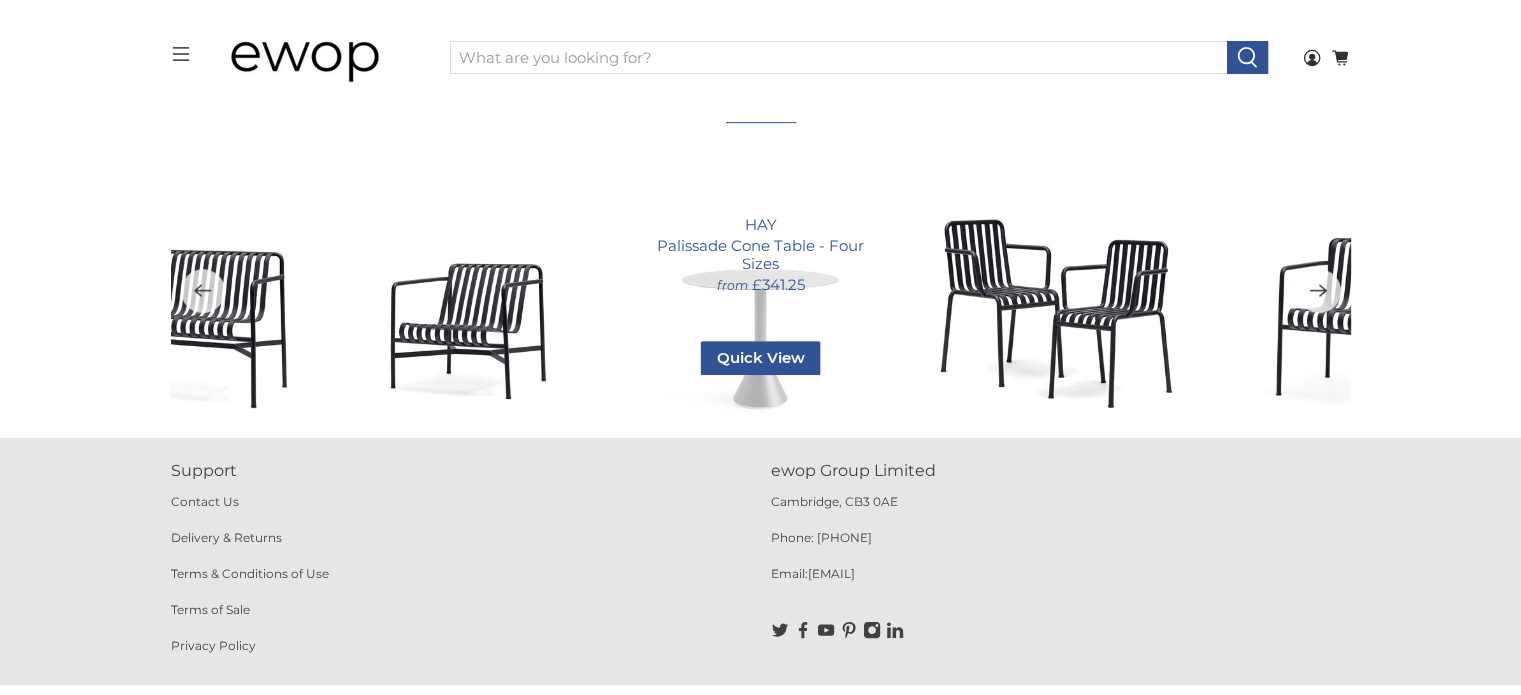 click on "HAY
Palissade Cone Table - Four Sizes
from
£341.25
Quick View
Anthracite 9011 / 900mmDia x 740mmH
Anthracite 9011 / 600mmDia x 1050mmH
Olive Green 6003 / 900mmDia x 740mmH
Olive Green 6003 / 600mmDia x 1050mmH
Anthracite 9011 / 650mm Square x 740mmH
Olive Green 6003 / 650mm Square x 740mmH
Colour" at bounding box center [760, 290] 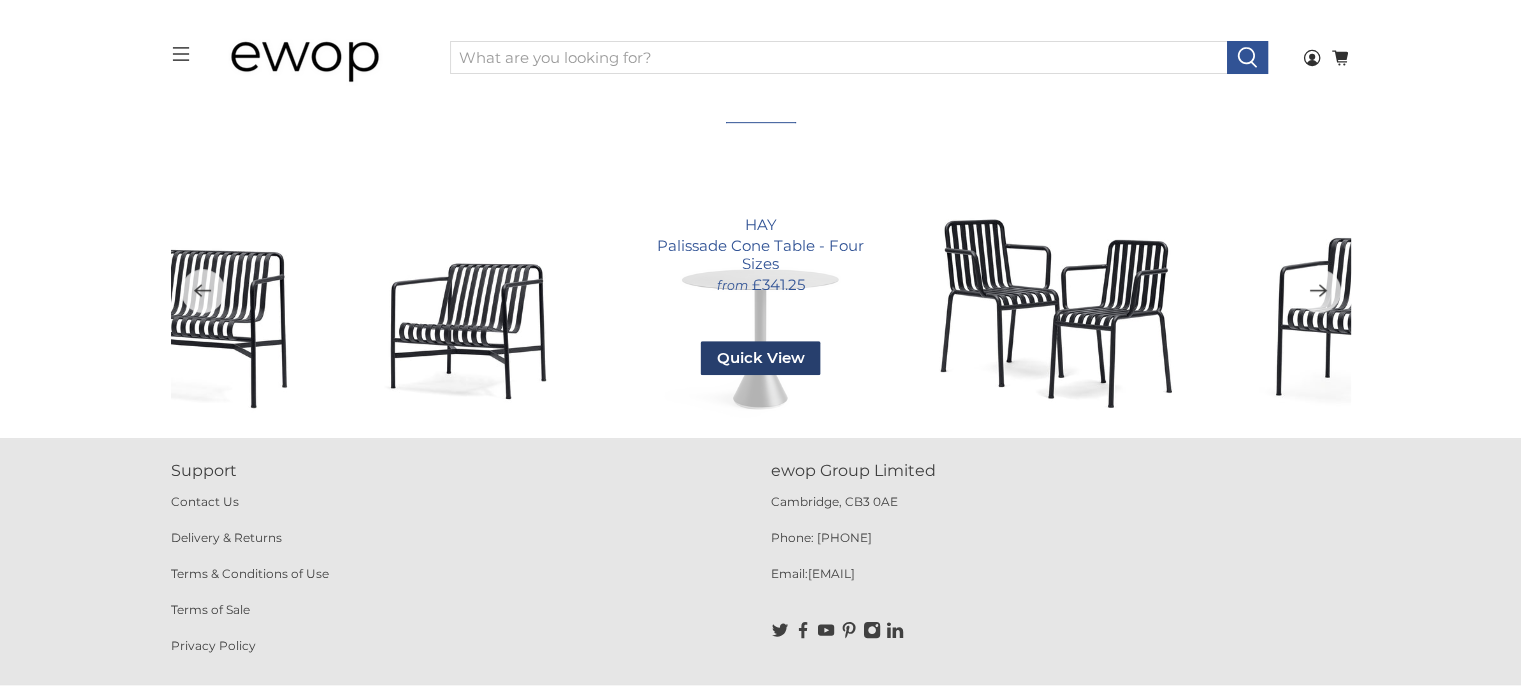 click on "Quick View" at bounding box center (761, 358) 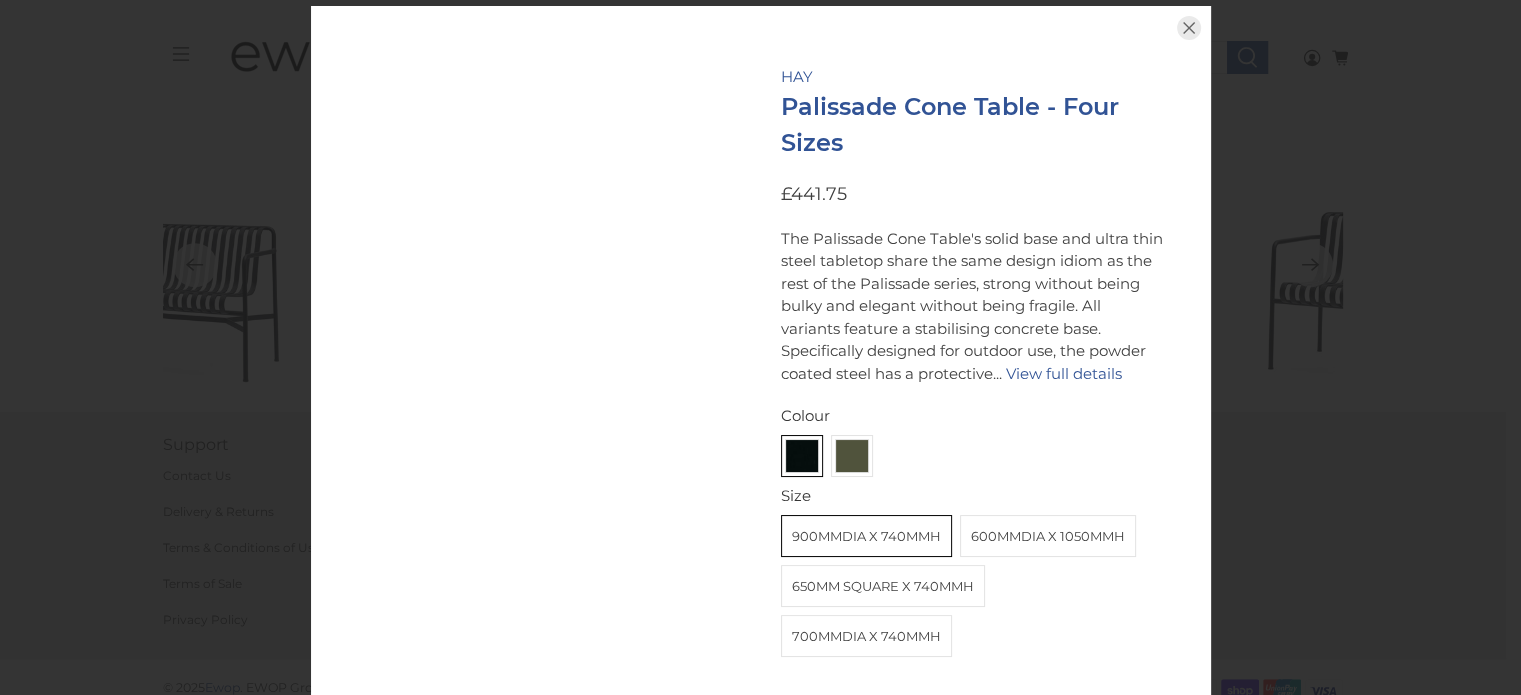 scroll, scrollTop: 8663, scrollLeft: 0, axis: vertical 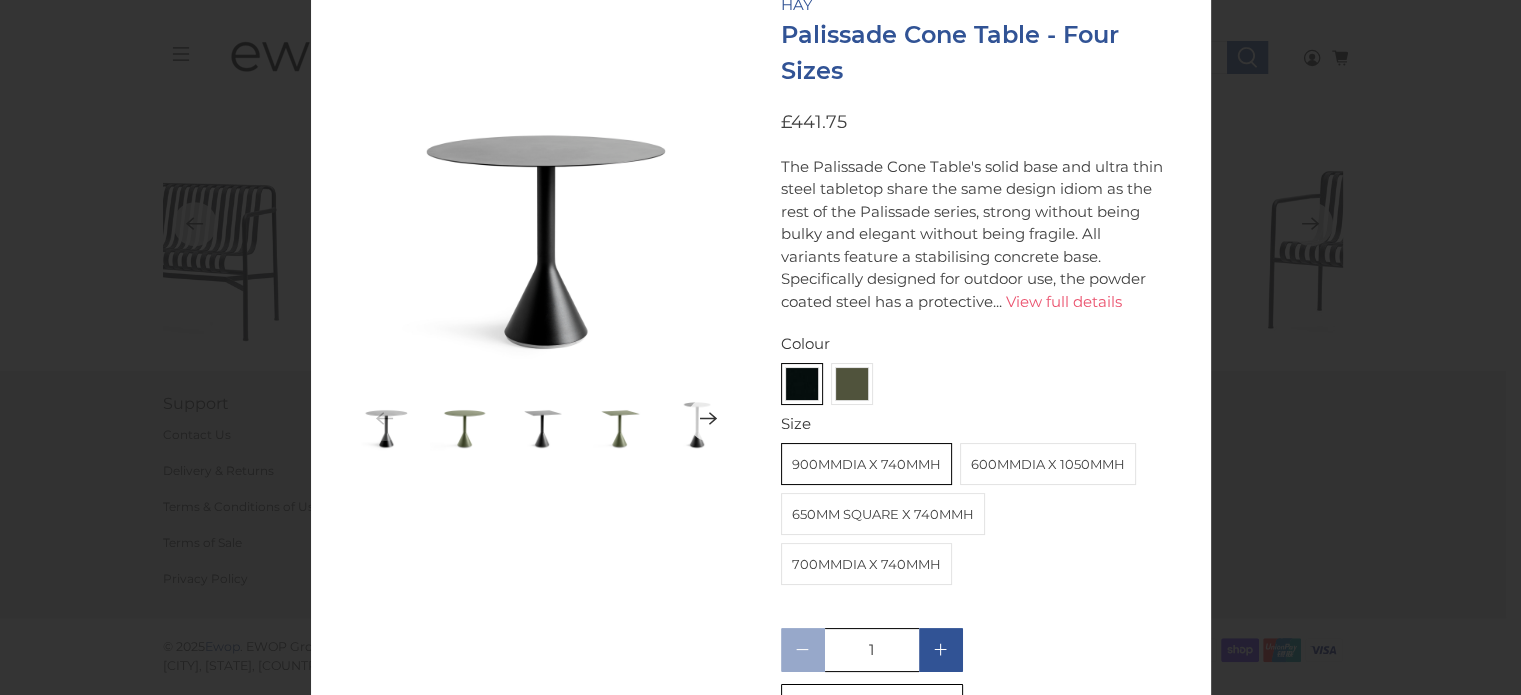 click on "View full details" at bounding box center (1064, 301) 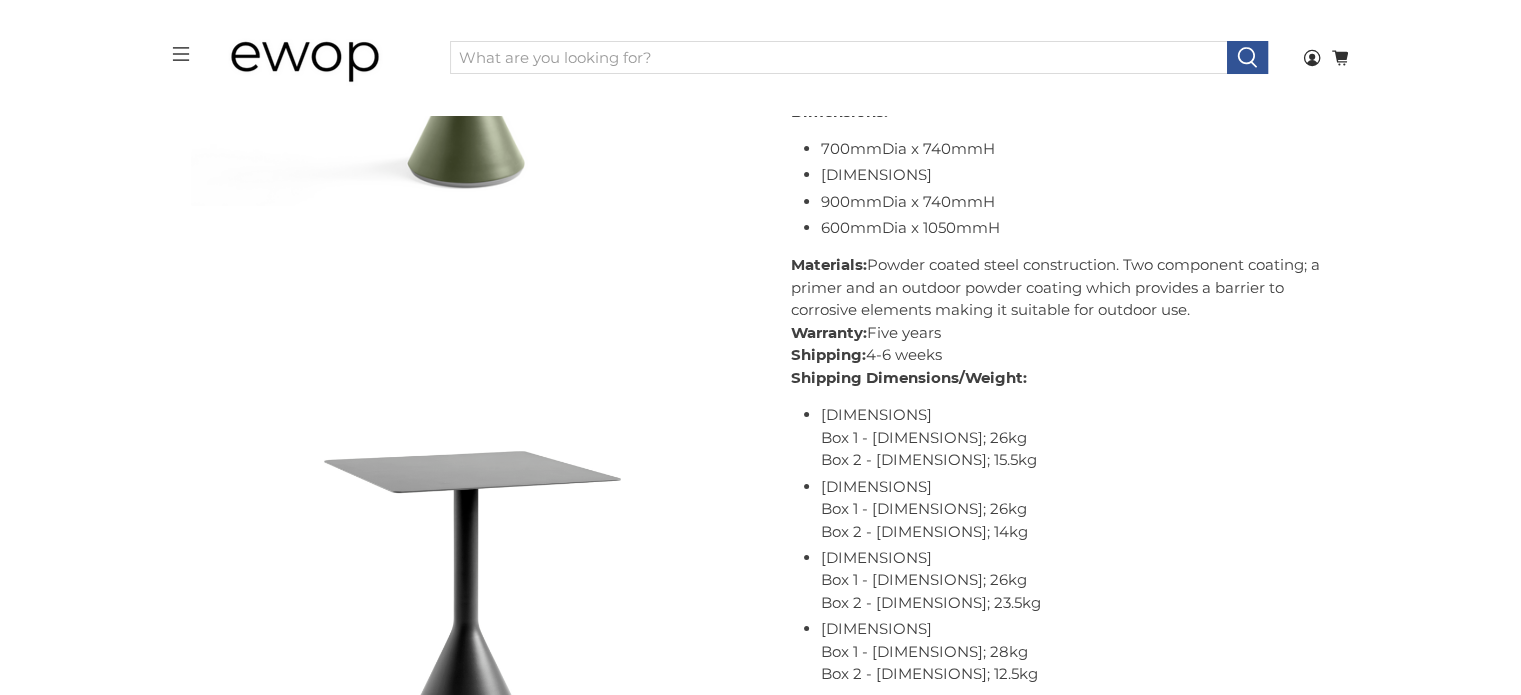 scroll, scrollTop: 868, scrollLeft: 0, axis: vertical 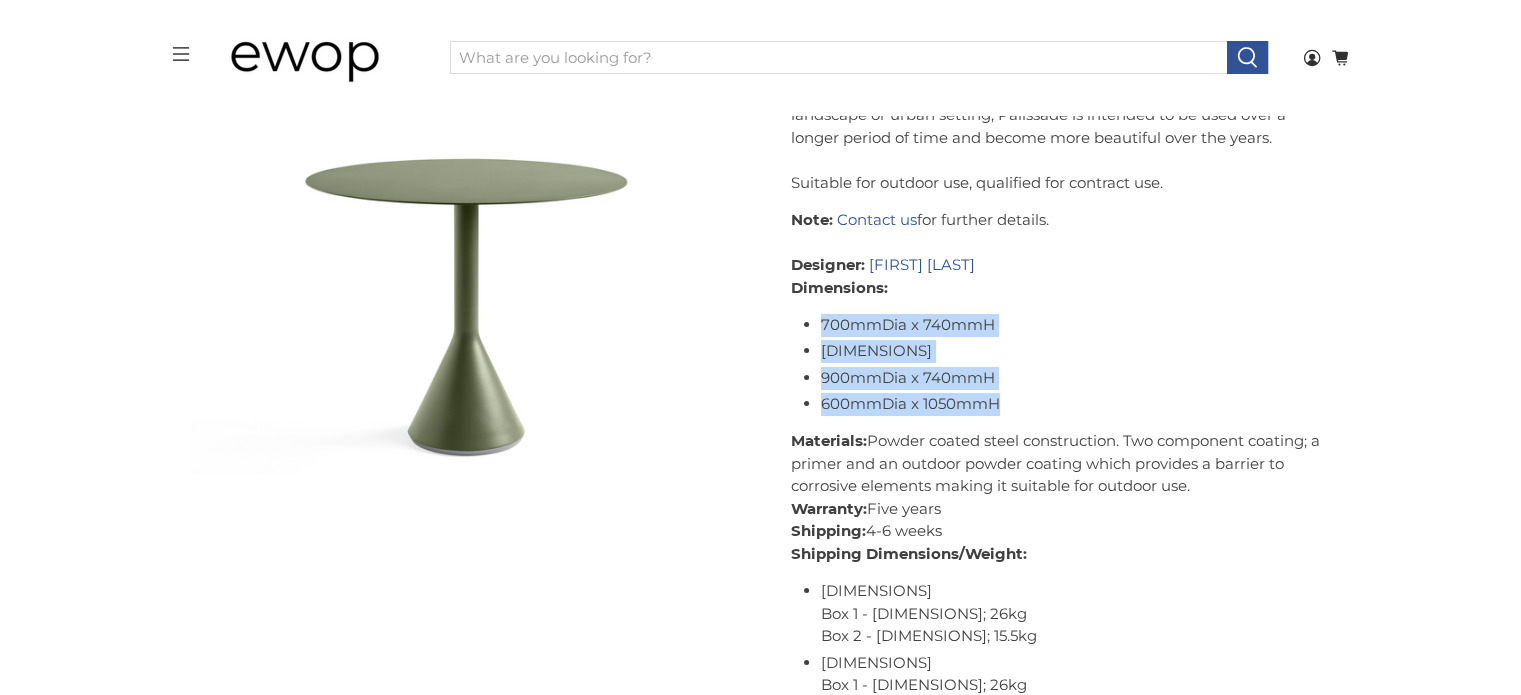 drag, startPoint x: 822, startPoint y: 317, endPoint x: 1060, endPoint y: 397, distance: 251.08565 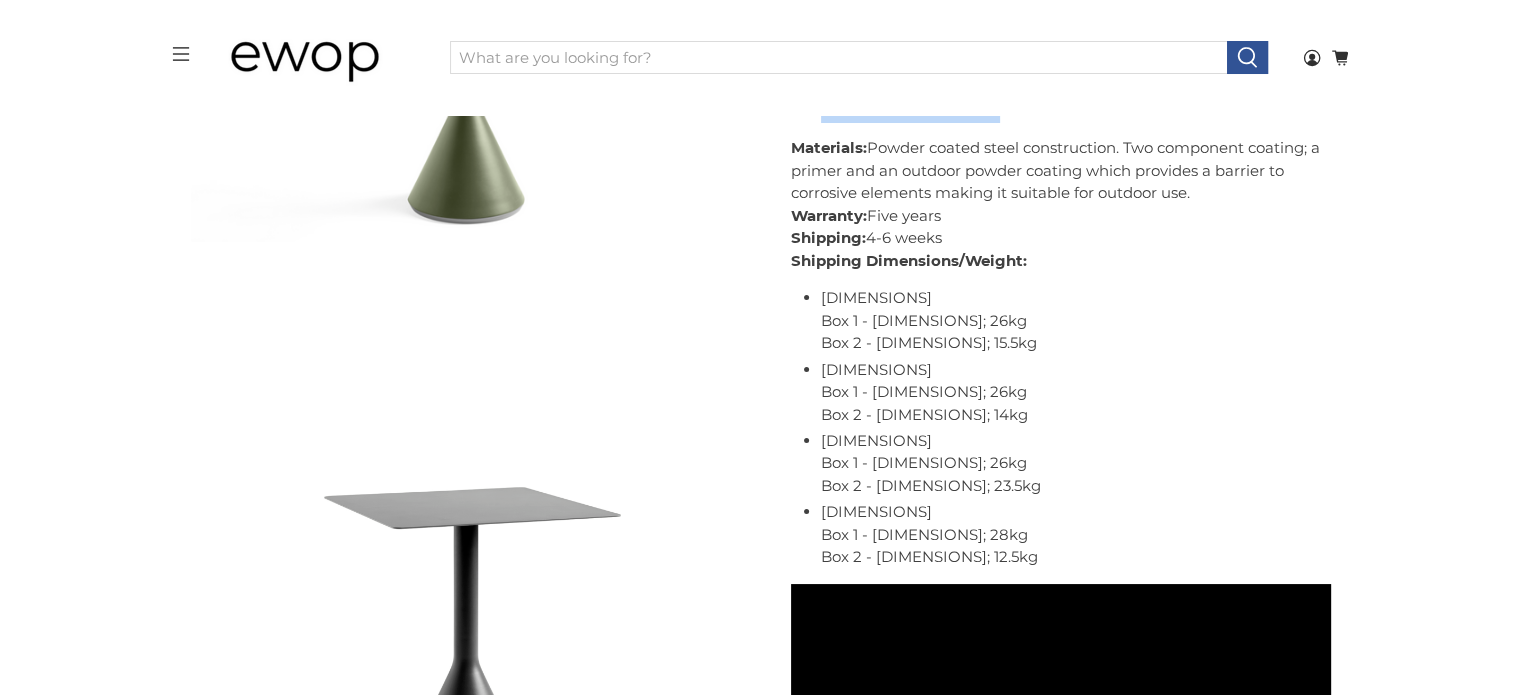 scroll, scrollTop: 1202, scrollLeft: 0, axis: vertical 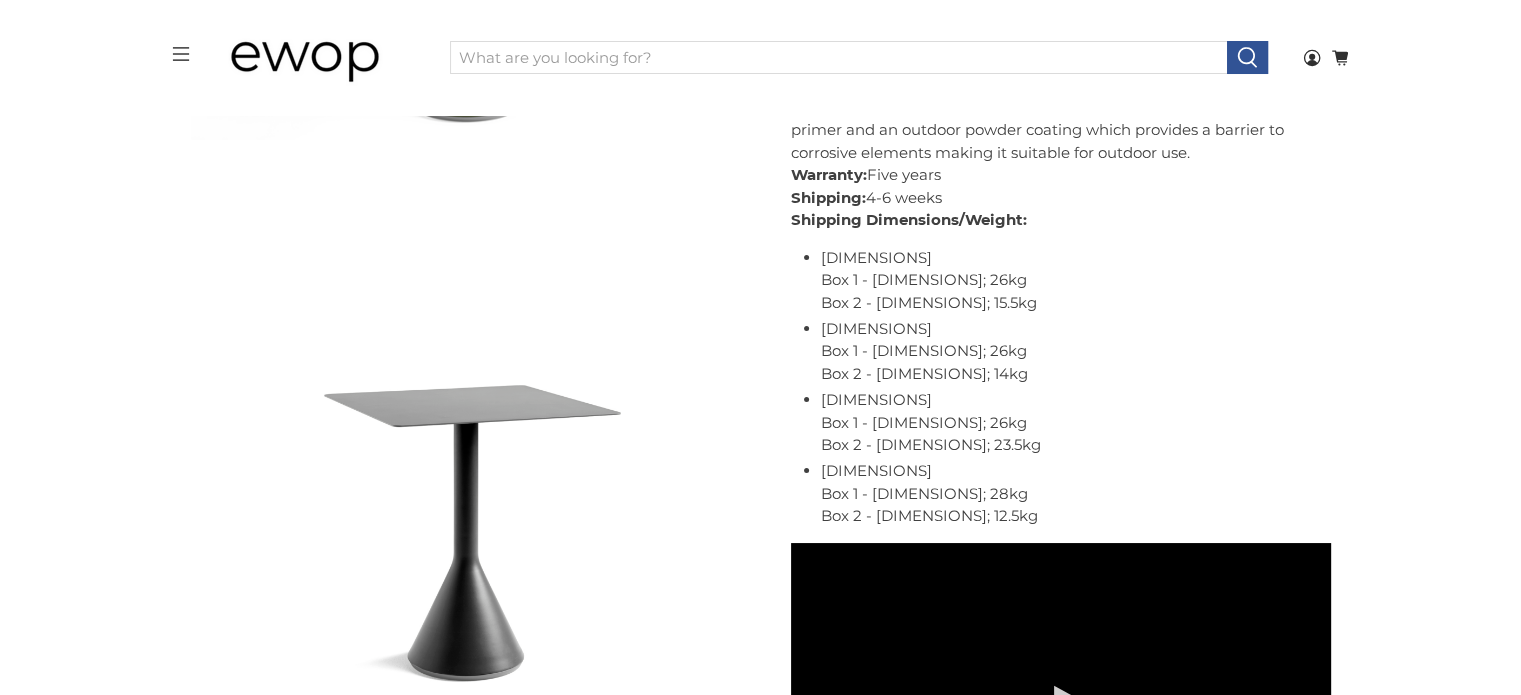 drag, startPoint x: 820, startPoint y: 330, endPoint x: 1171, endPoint y: 369, distance: 353.16003 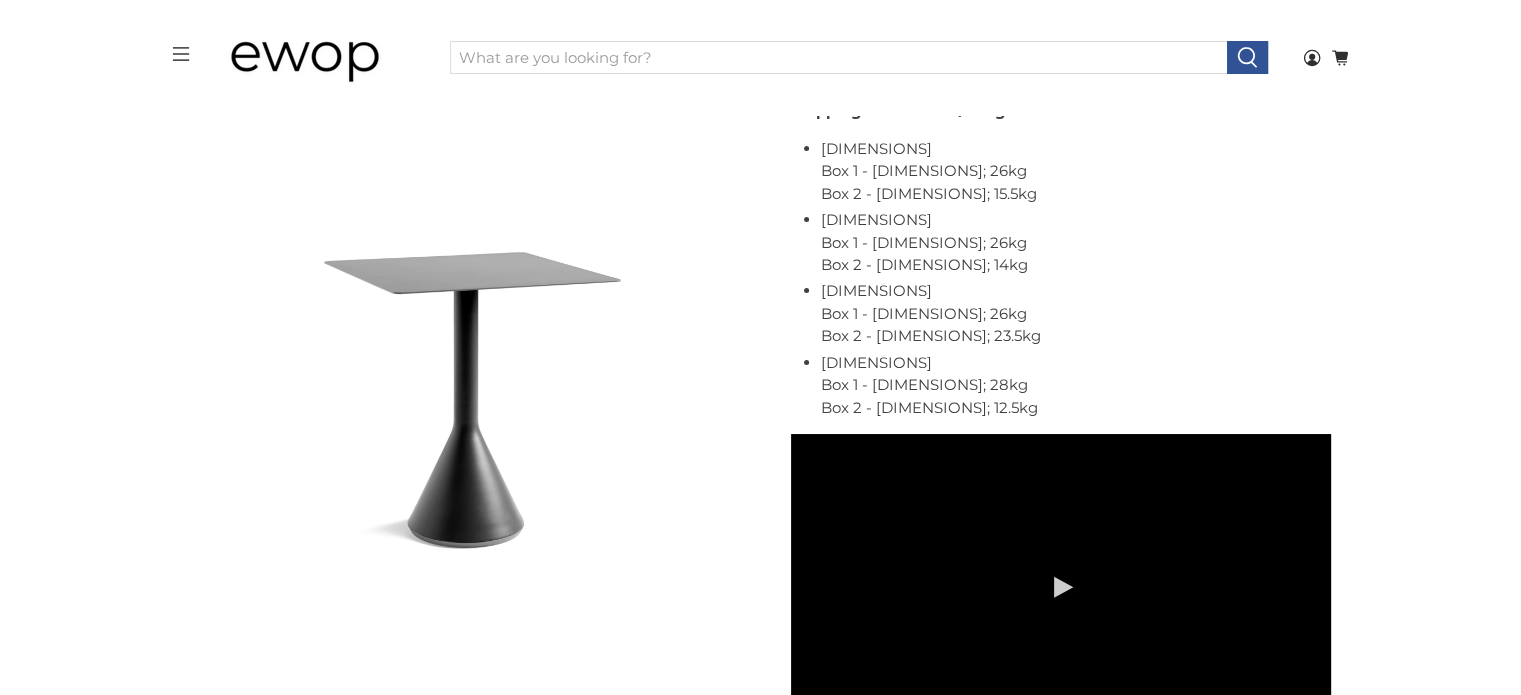 scroll, scrollTop: 1336, scrollLeft: 0, axis: vertical 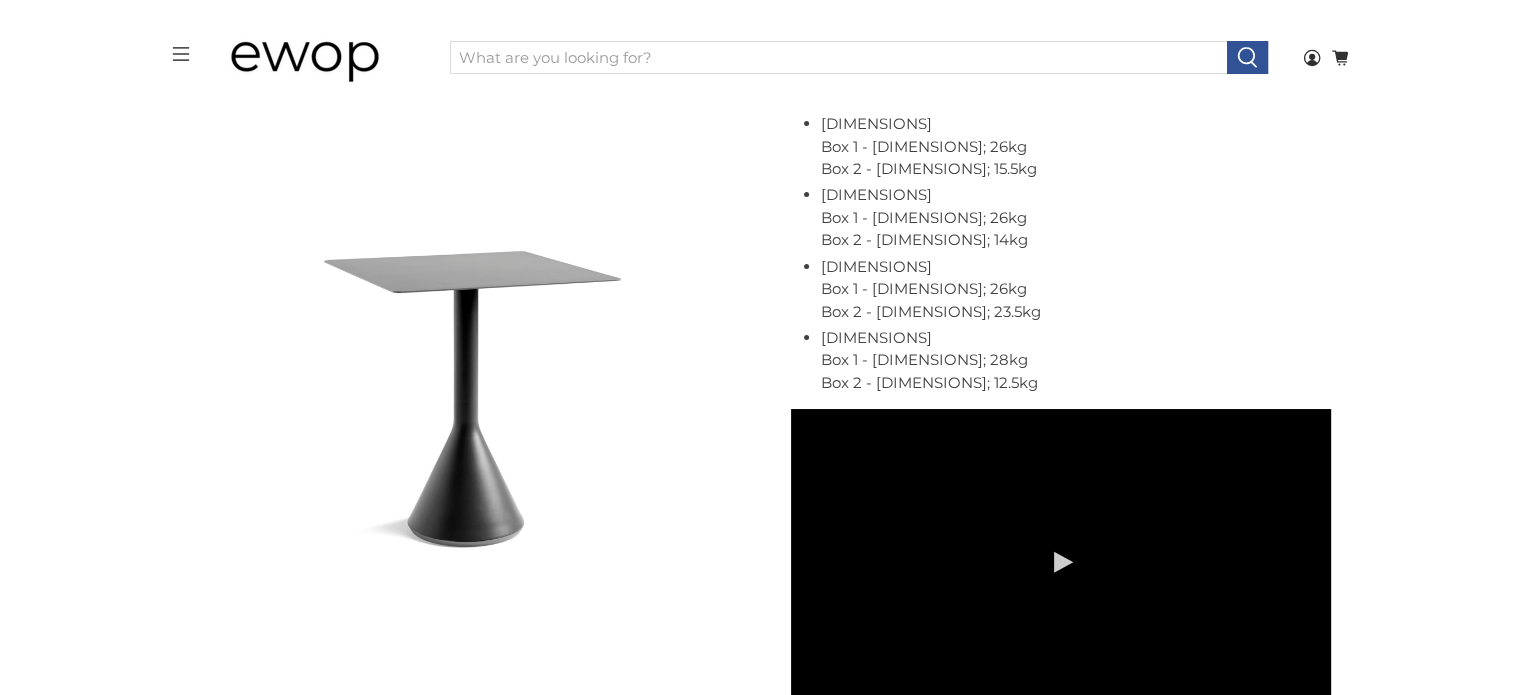drag, startPoint x: 821, startPoint y: 267, endPoint x: 1177, endPoint y: 314, distance: 359.0891 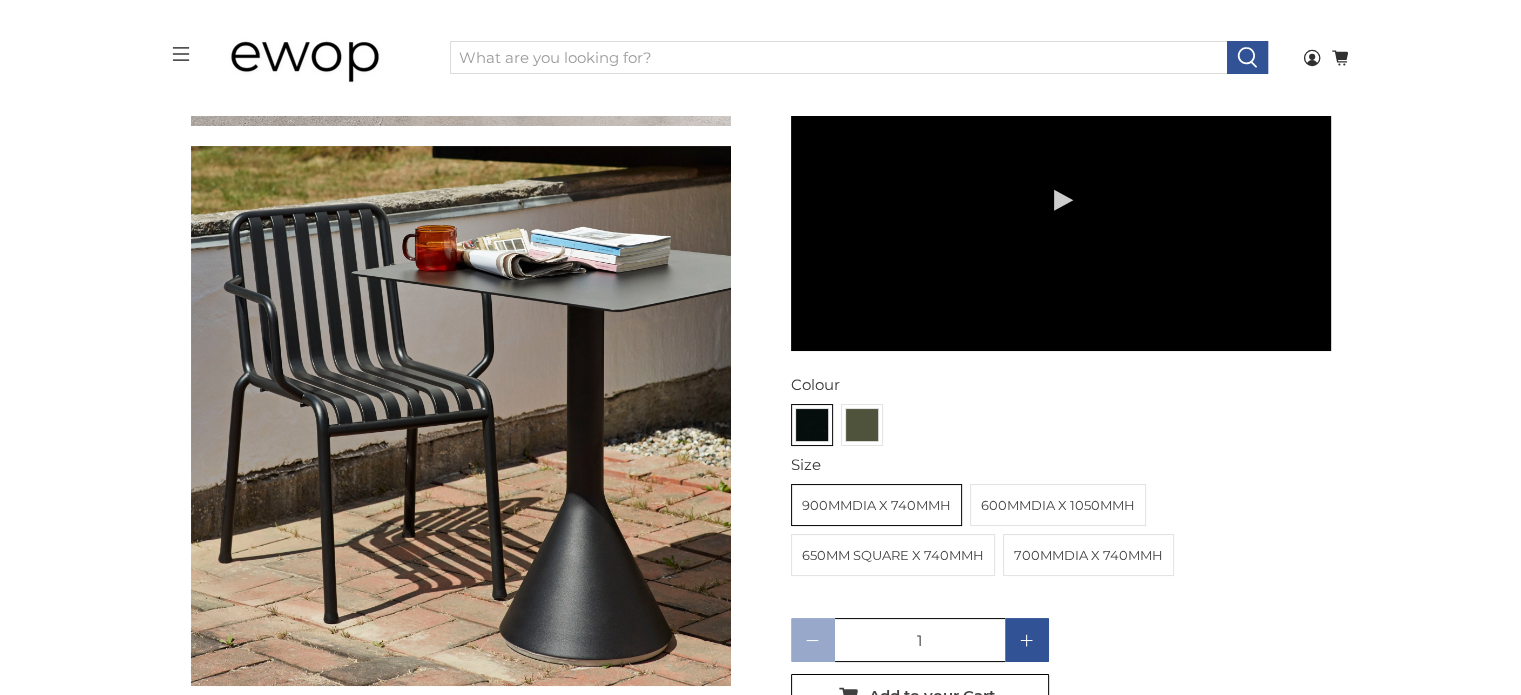 scroll, scrollTop: 8002, scrollLeft: 0, axis: vertical 